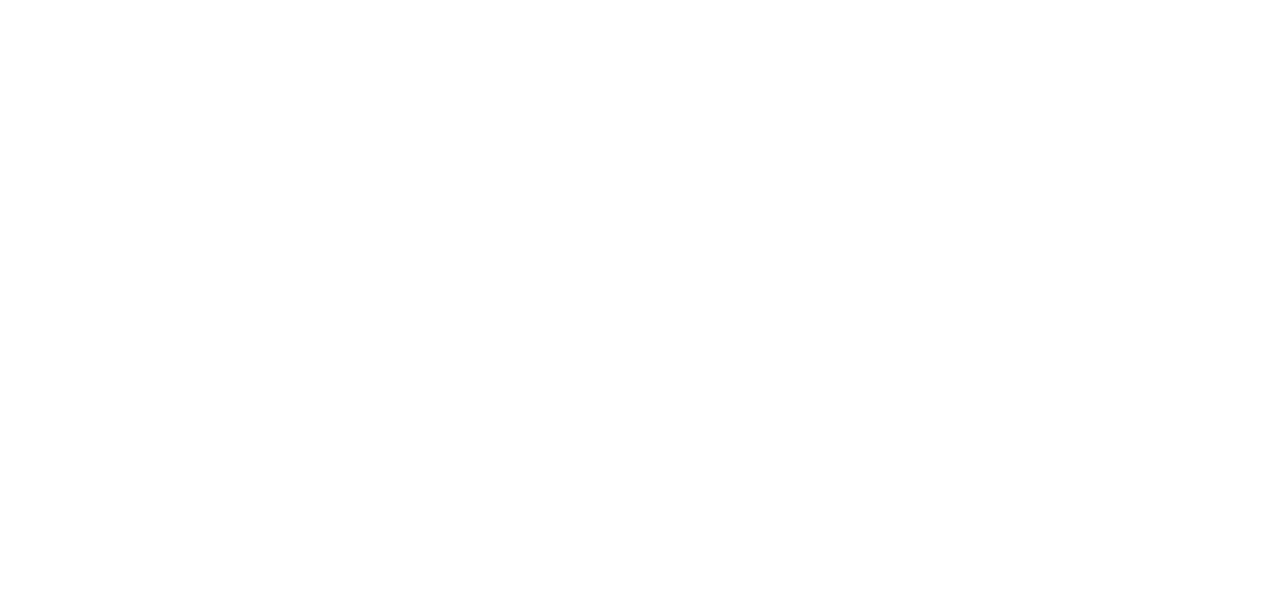 scroll, scrollTop: 0, scrollLeft: 0, axis: both 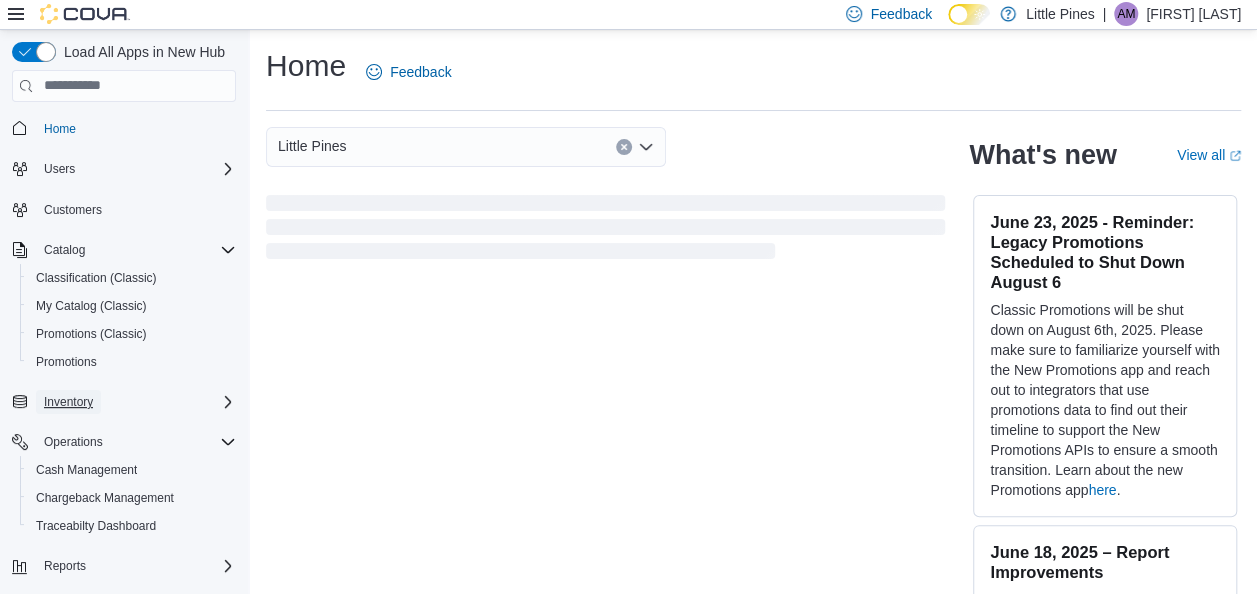 click on "Inventory" at bounding box center [68, 402] 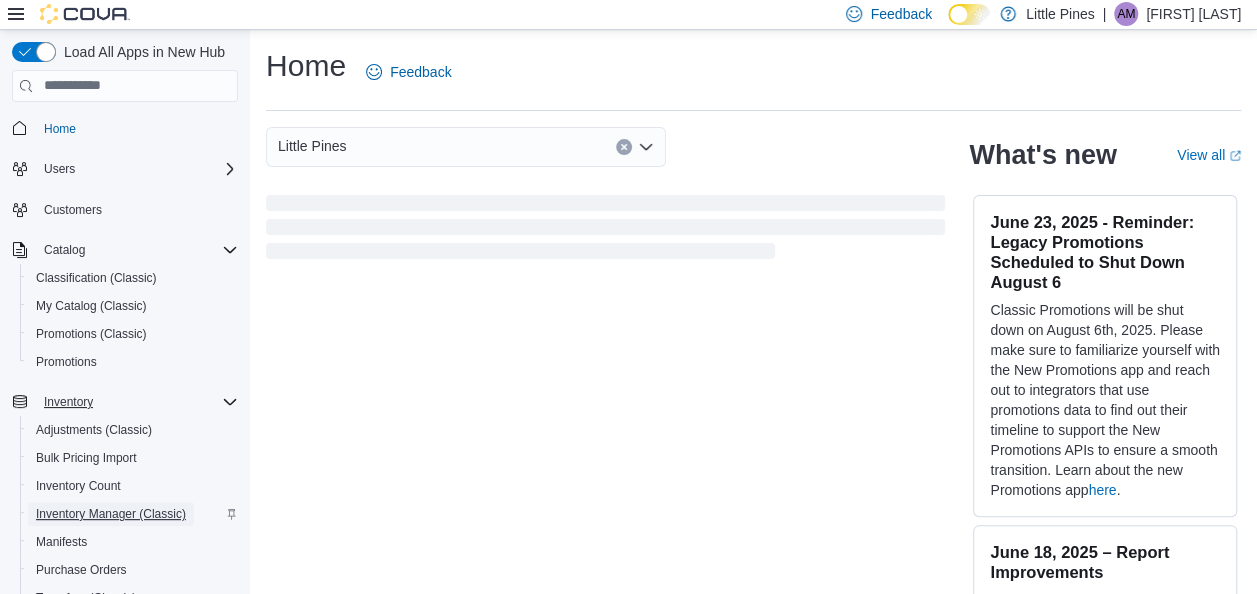 click on "Inventory Manager (Classic)" at bounding box center (111, 514) 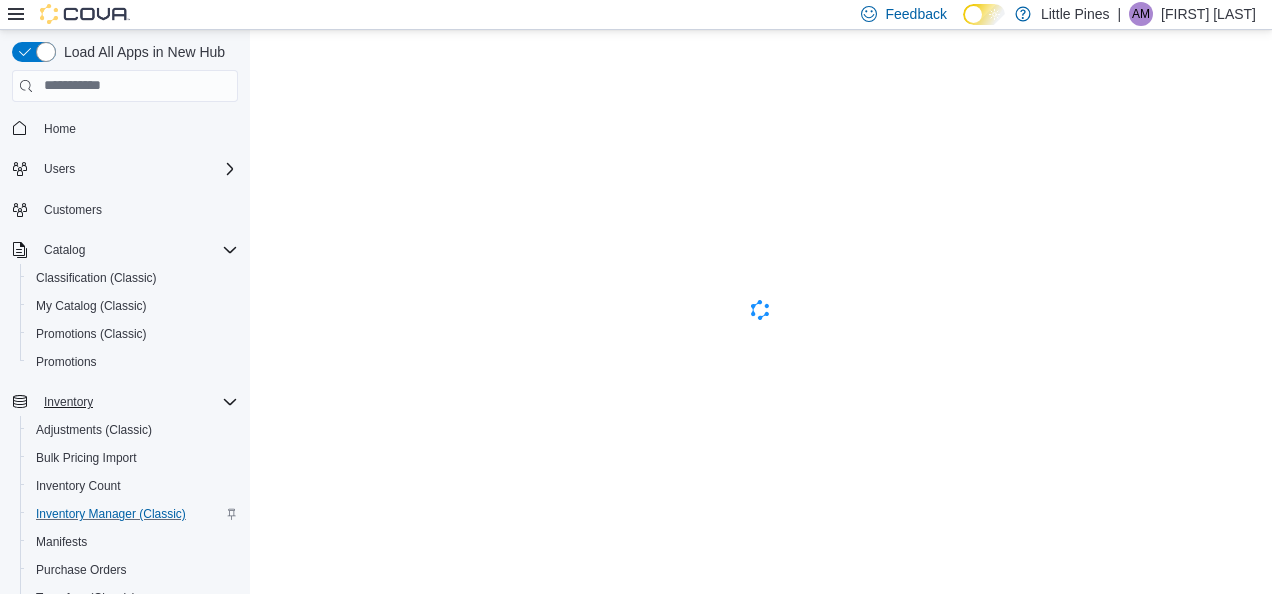scroll, scrollTop: 0, scrollLeft: 0, axis: both 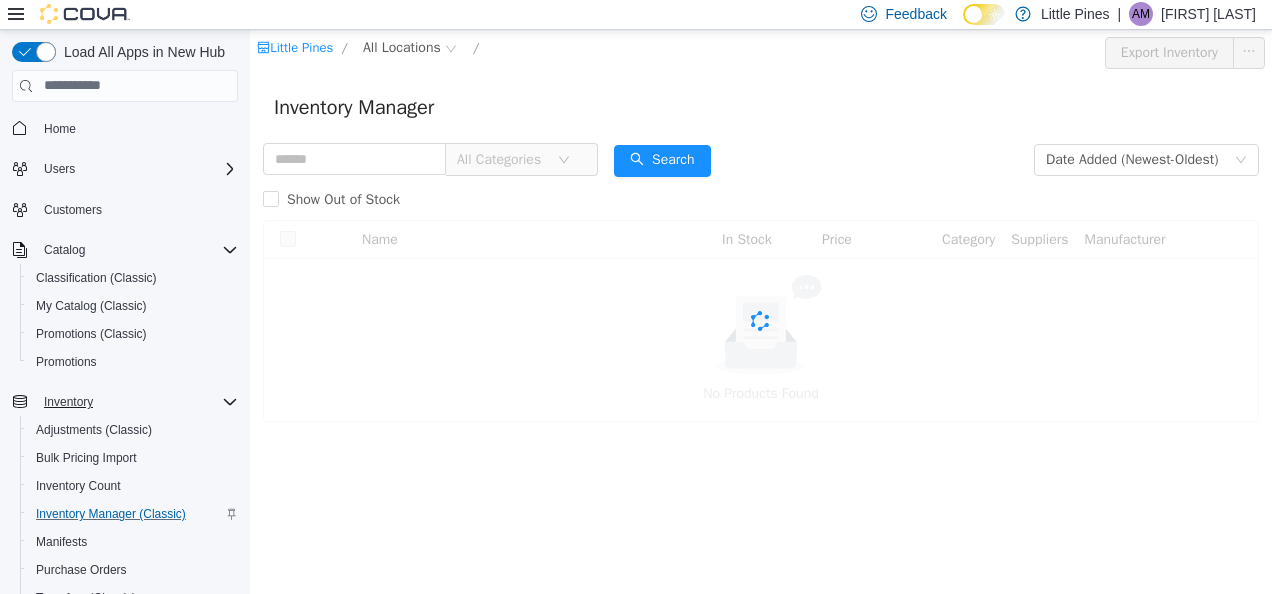 click 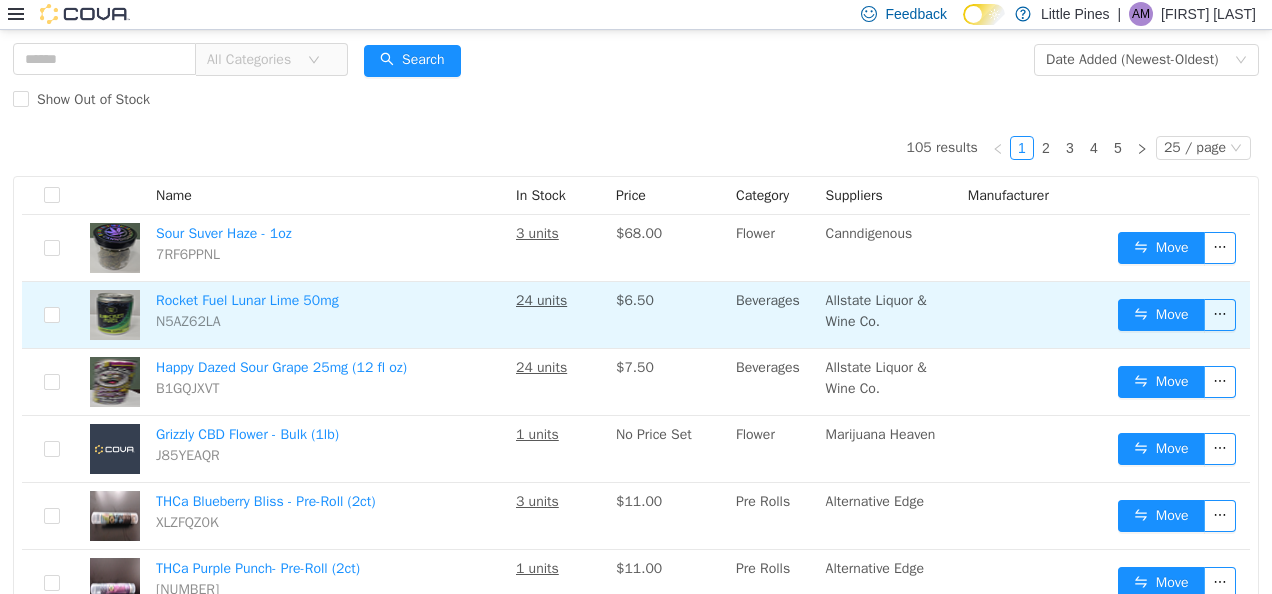 scroll, scrollTop: 101, scrollLeft: 0, axis: vertical 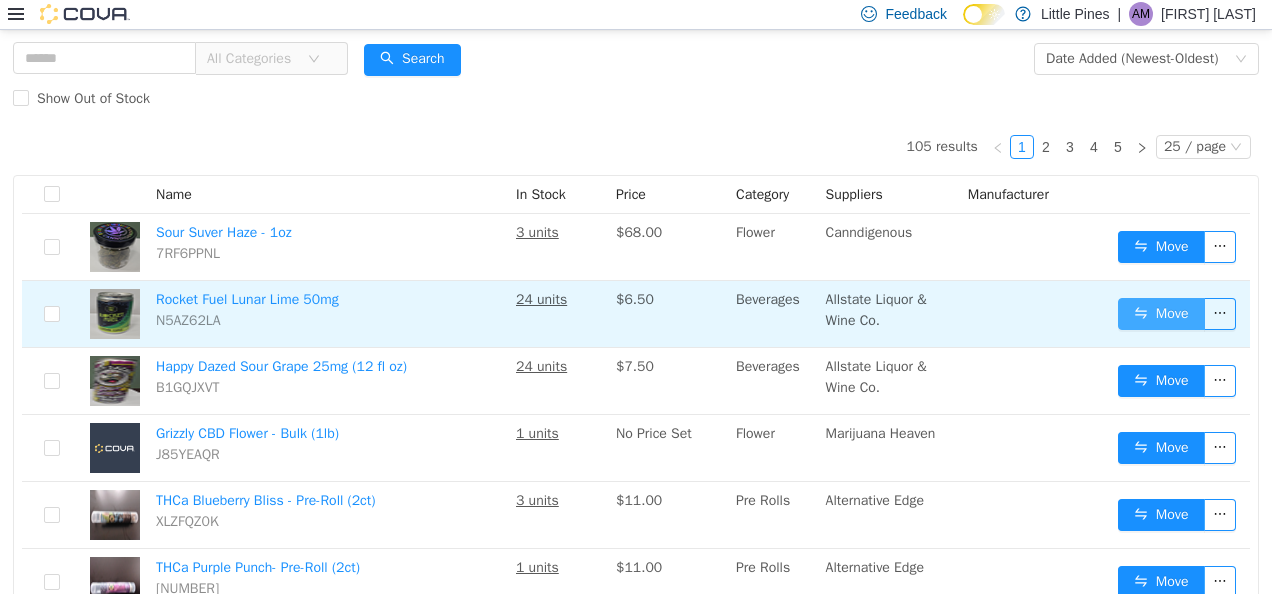 click on "Move" at bounding box center [1161, 313] 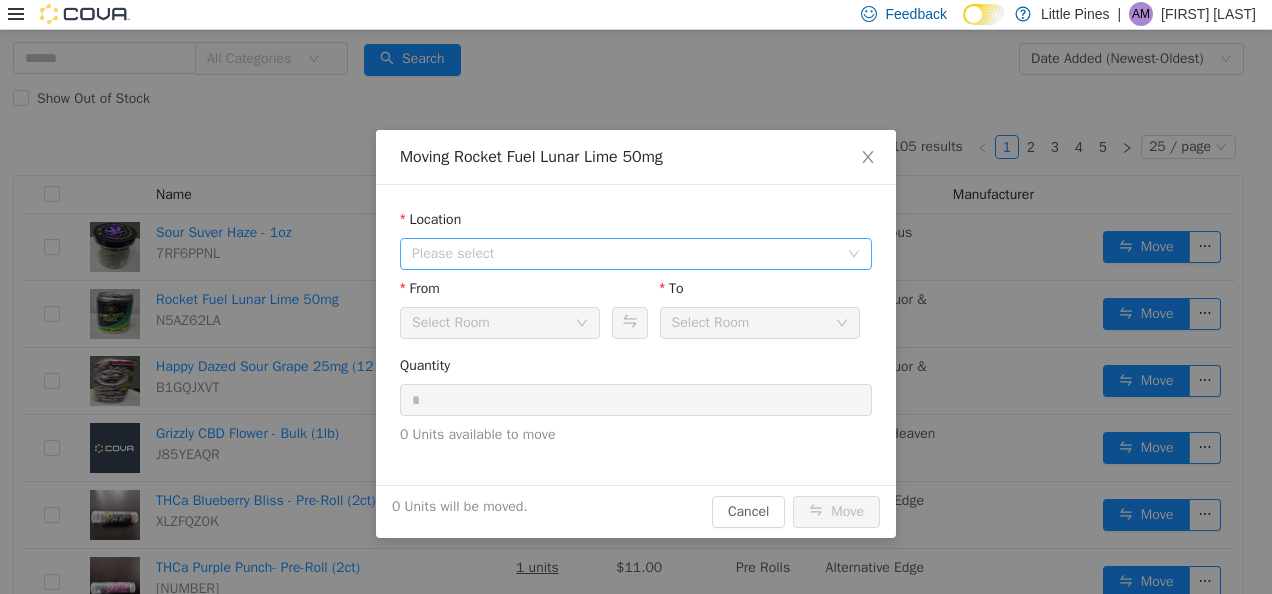 click on "Please select" at bounding box center [629, 253] 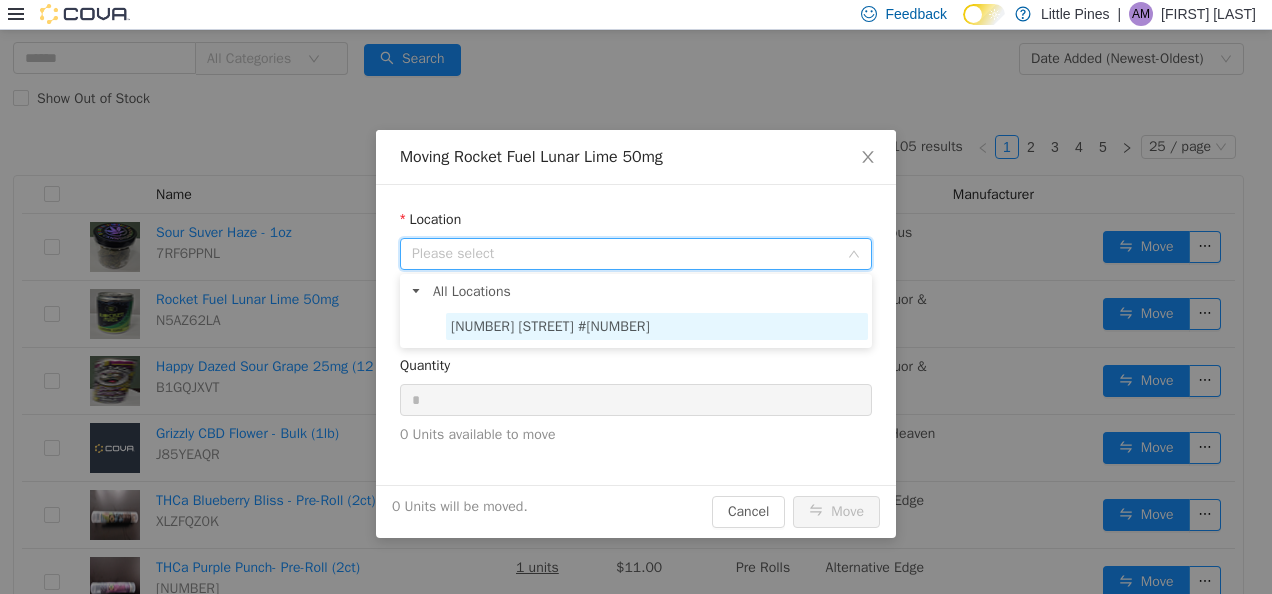 click on "[NUMBER] [STREET] #[NUMBER]" at bounding box center (550, 325) 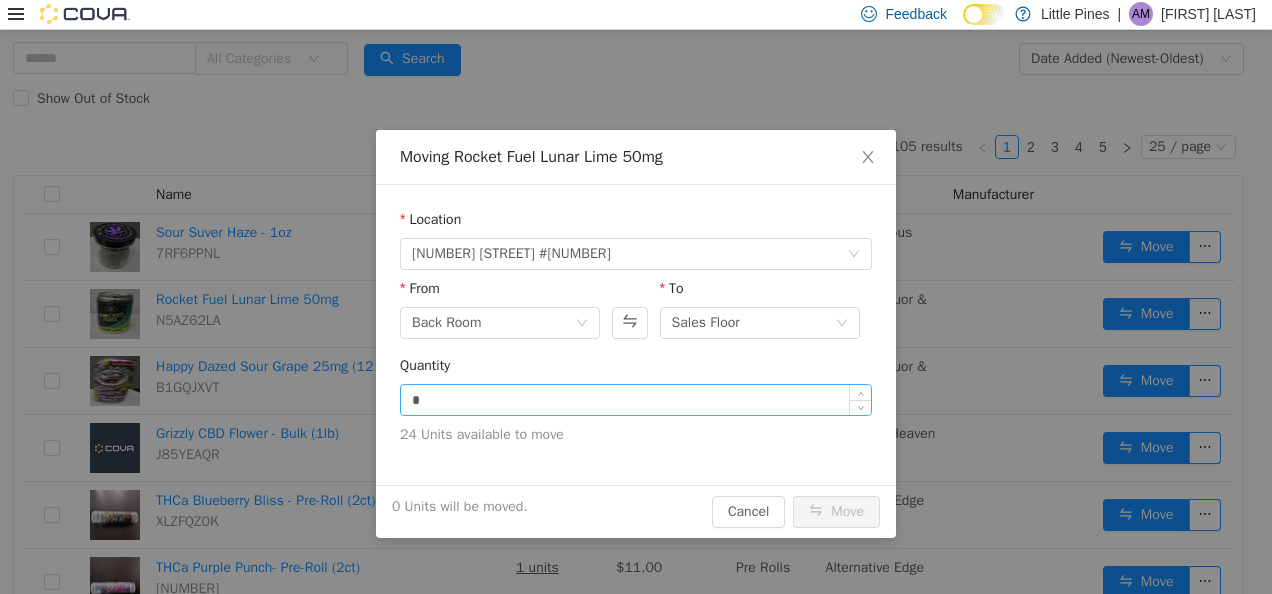 click on "*" at bounding box center (636, 399) 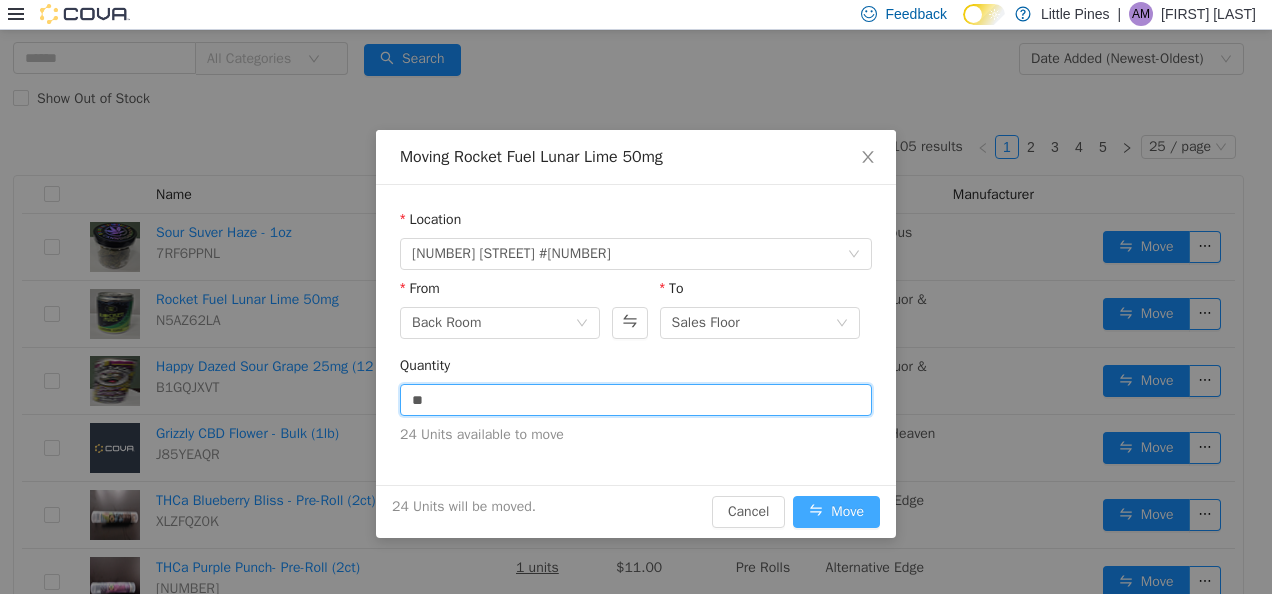 type on "**" 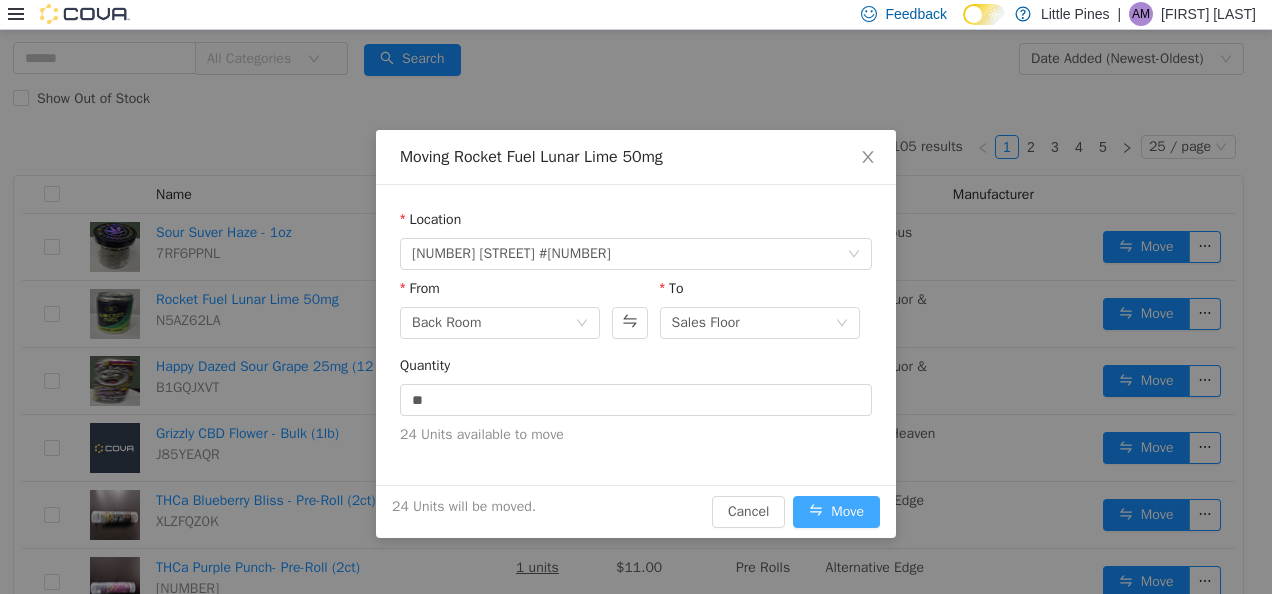 click on "Move" at bounding box center (836, 511) 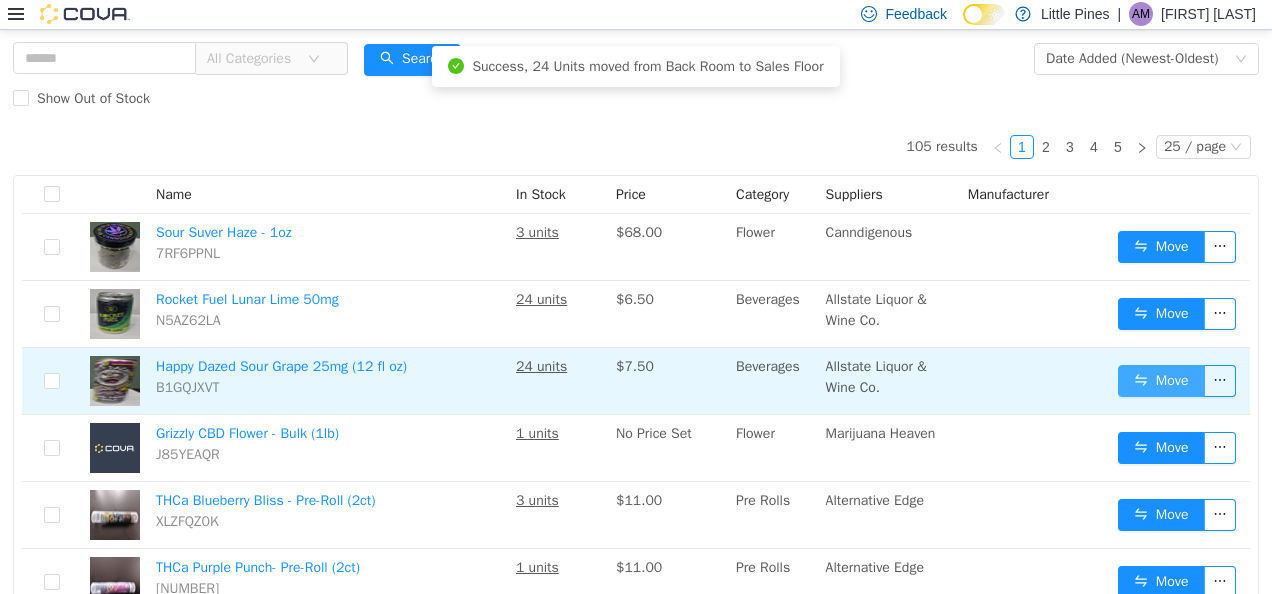 click on "Move" at bounding box center [1161, 380] 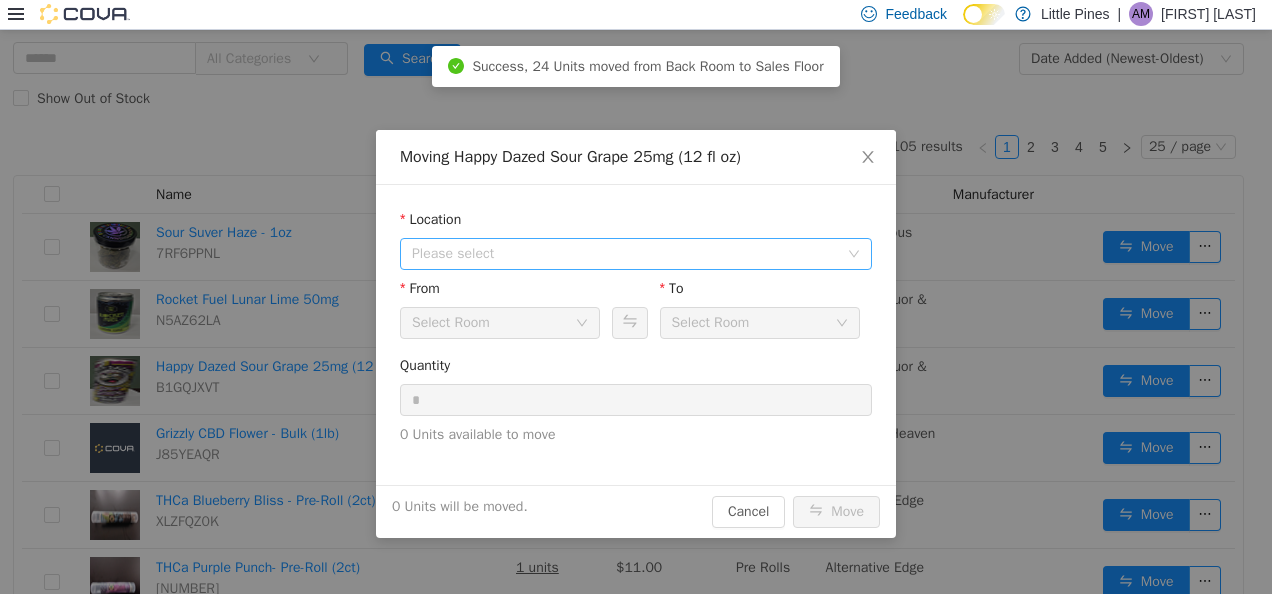 click on "Please select" at bounding box center [625, 253] 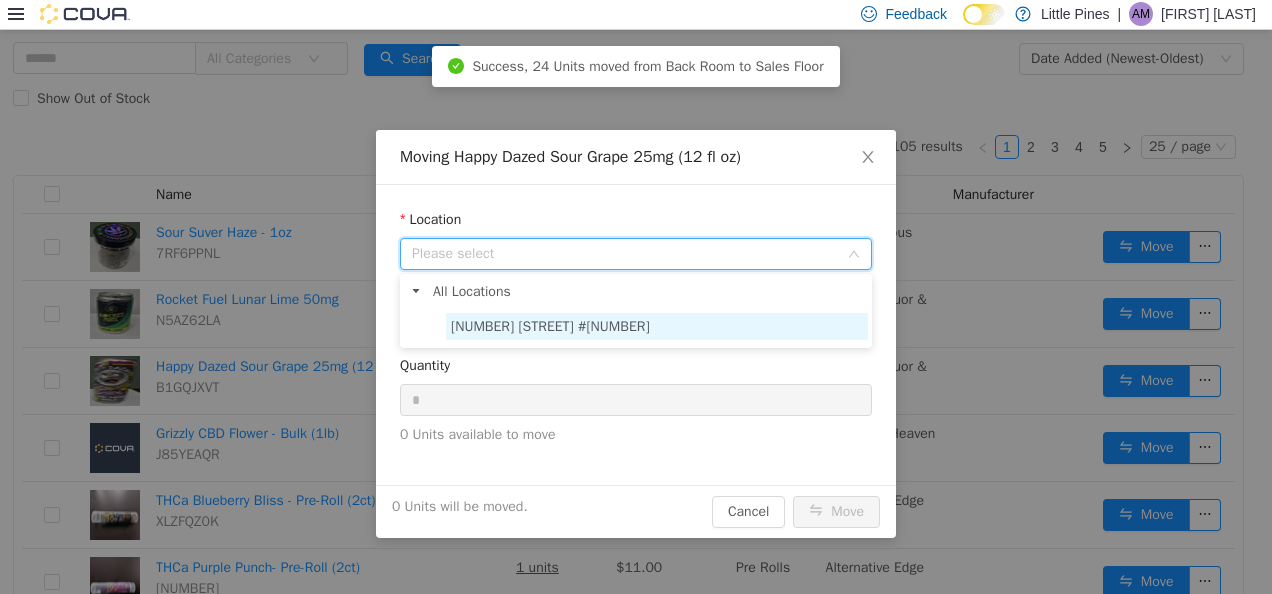 click on "[NUMBER] [STREET] #[NUMBER]" at bounding box center (550, 325) 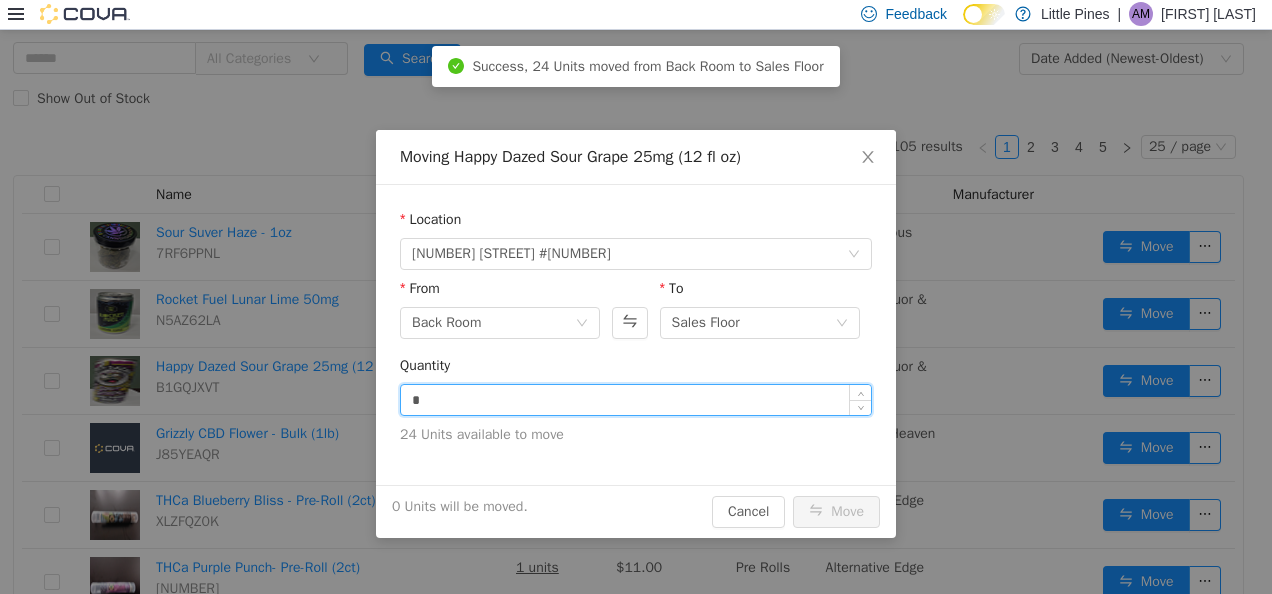click on "*" at bounding box center [636, 399] 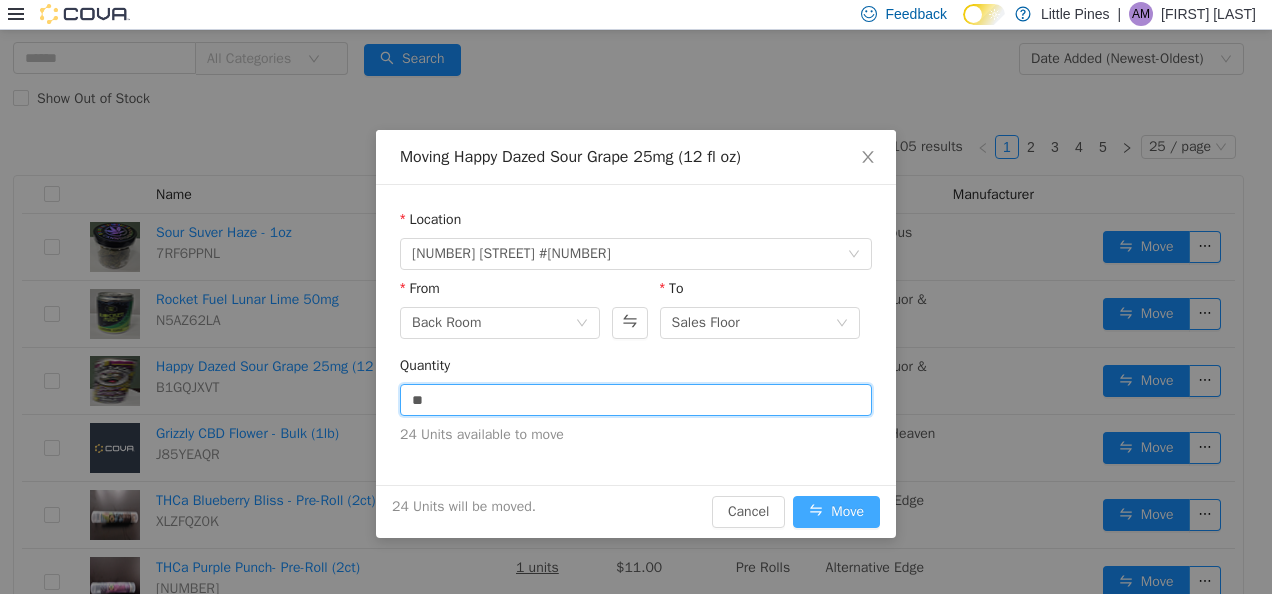 type on "**" 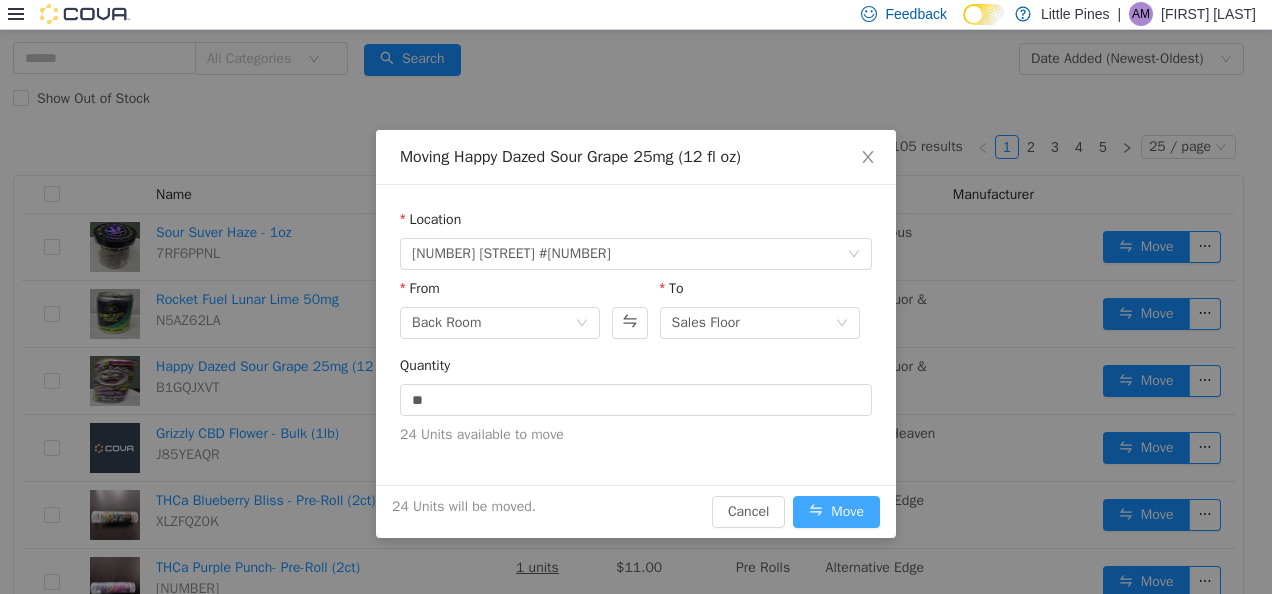 click on "Move" at bounding box center [836, 511] 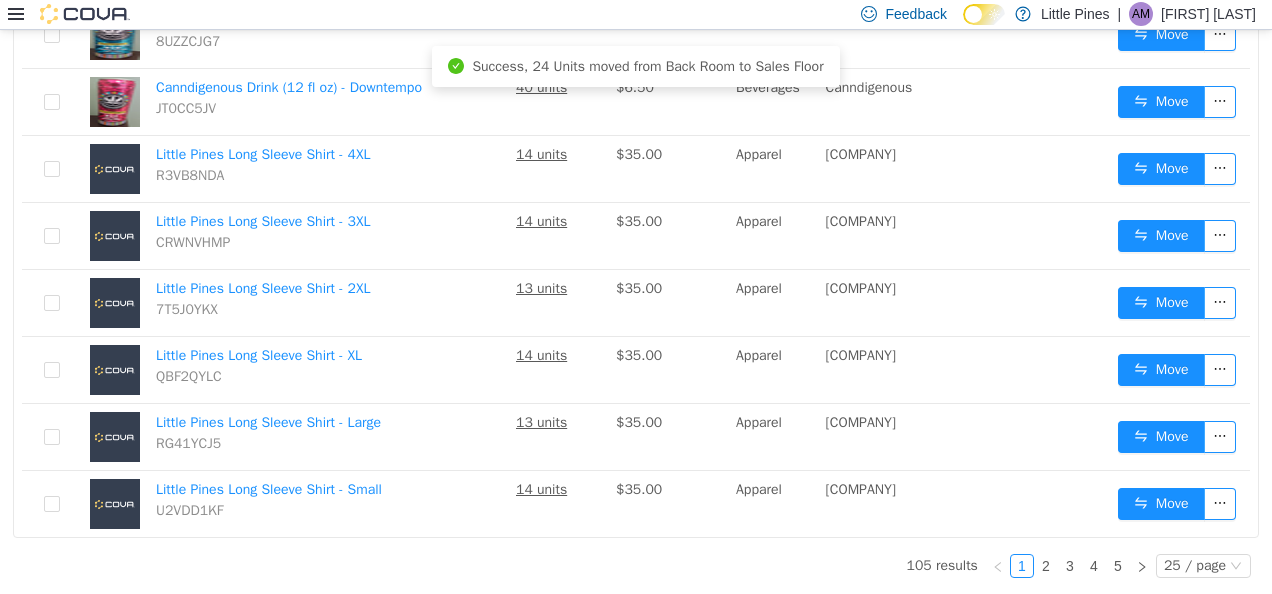 scroll, scrollTop: 1522, scrollLeft: 0, axis: vertical 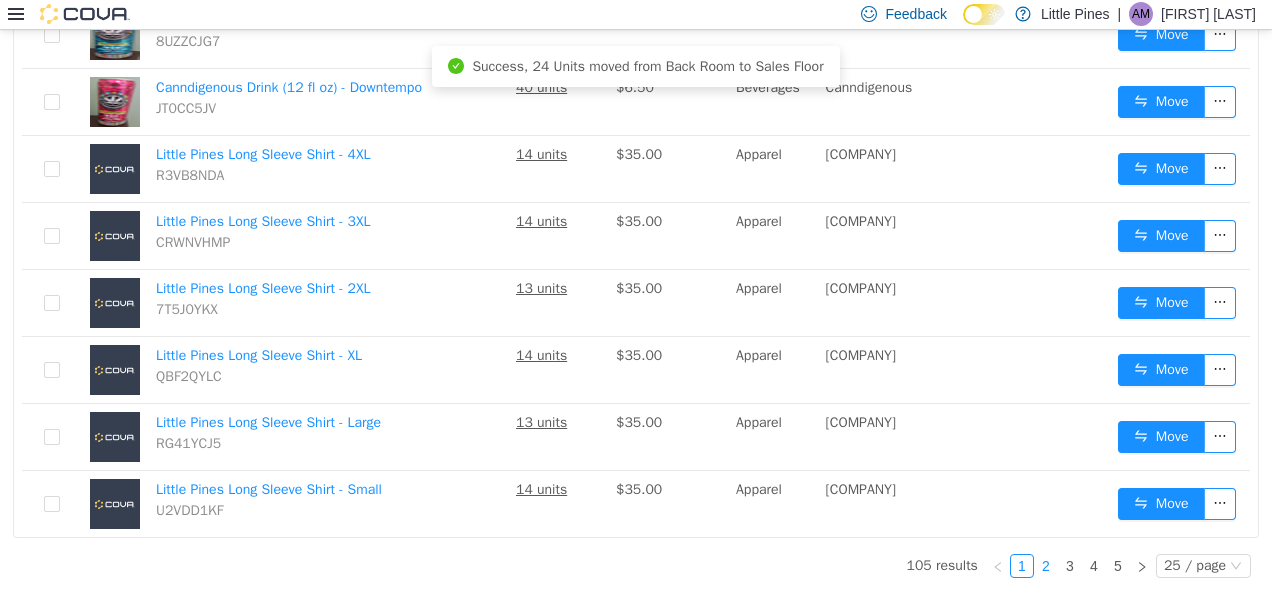 click on "2" at bounding box center [1046, 565] 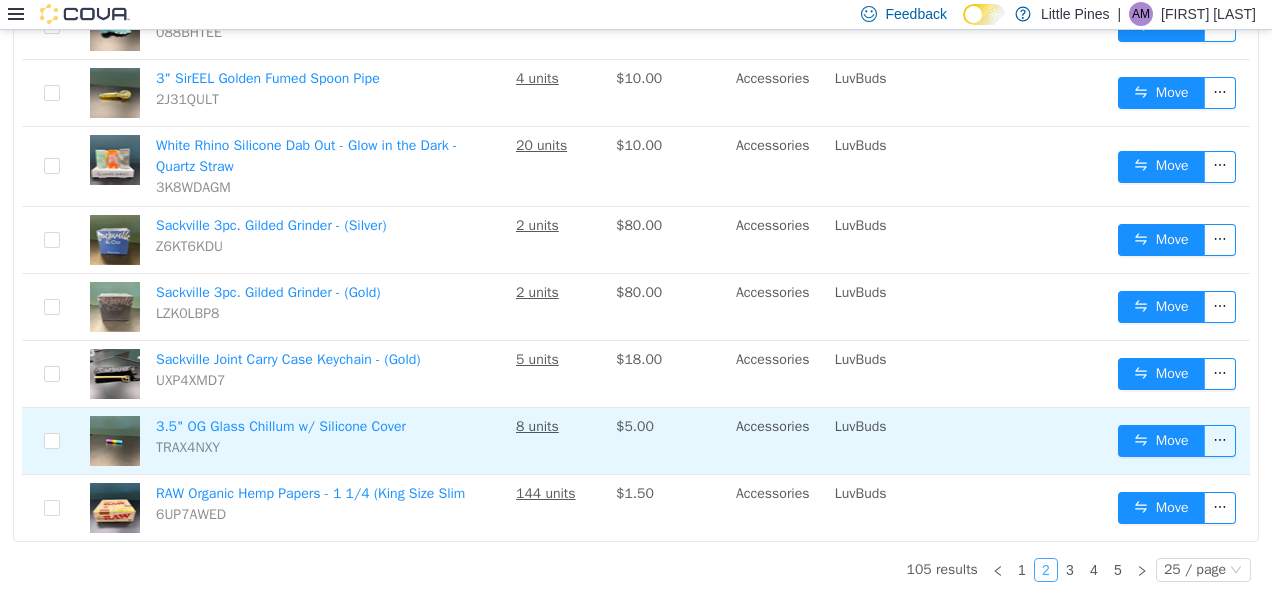 scroll, scrollTop: 1470, scrollLeft: 0, axis: vertical 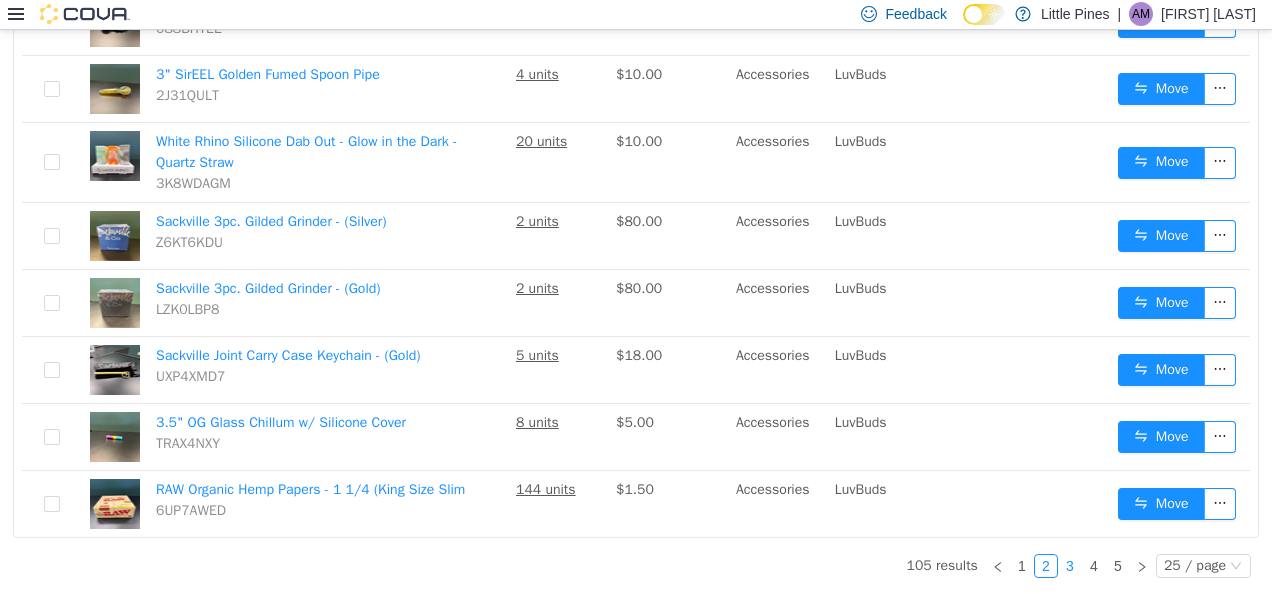click on "3" at bounding box center (1070, 565) 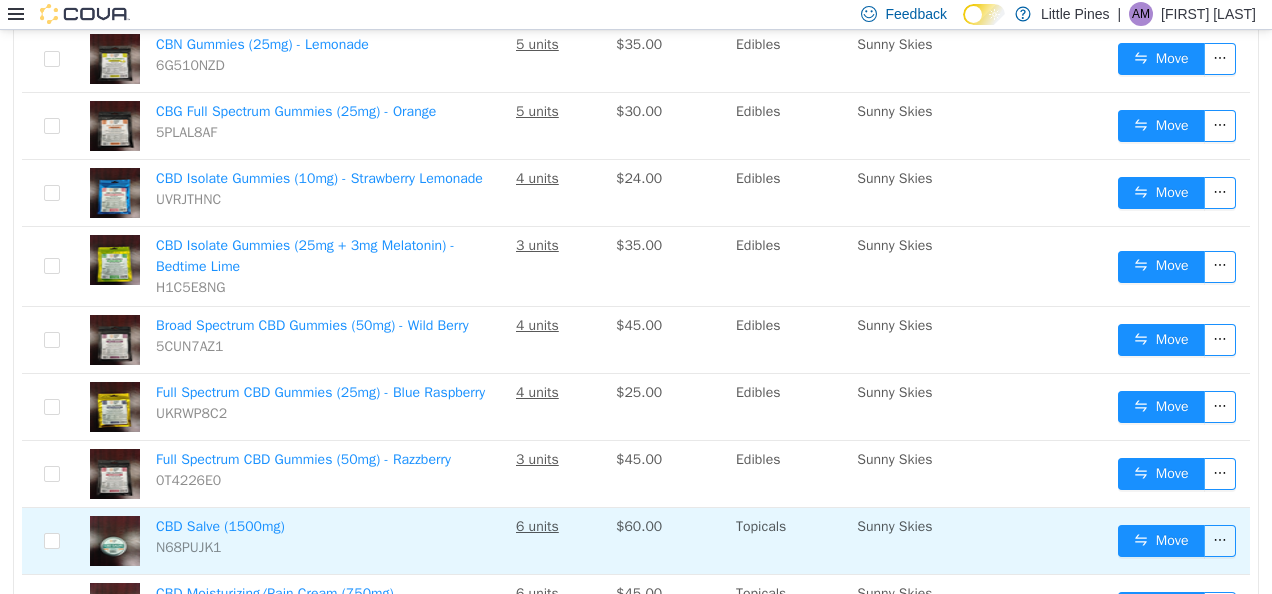 scroll, scrollTop: 1457, scrollLeft: 0, axis: vertical 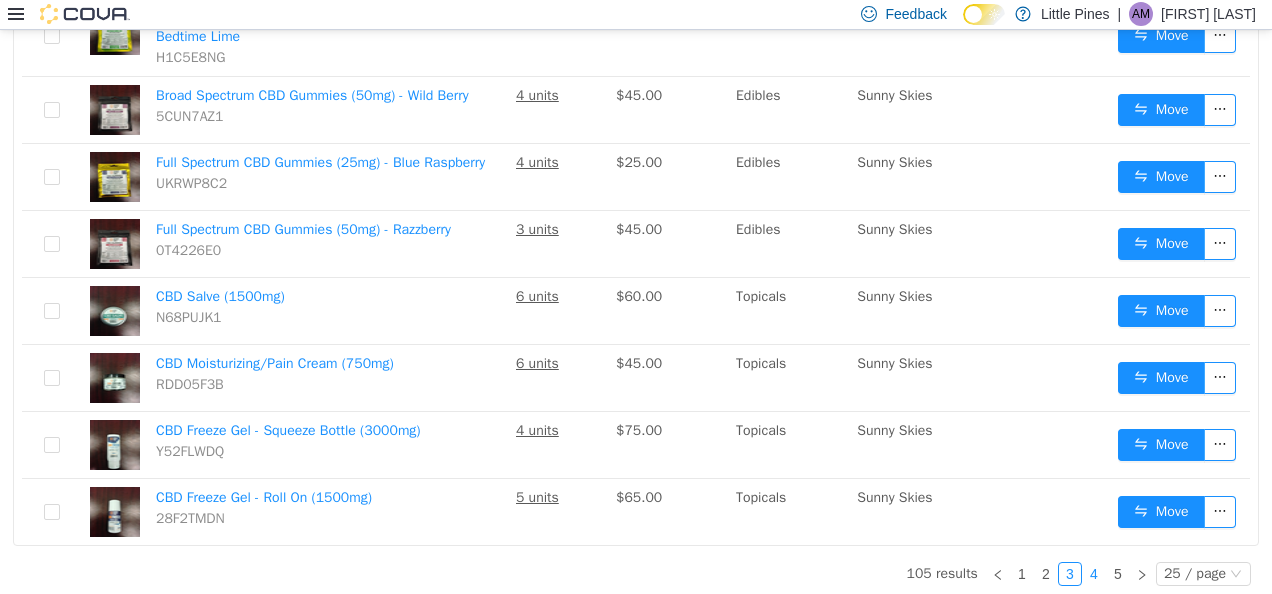click on "4" at bounding box center [1094, 573] 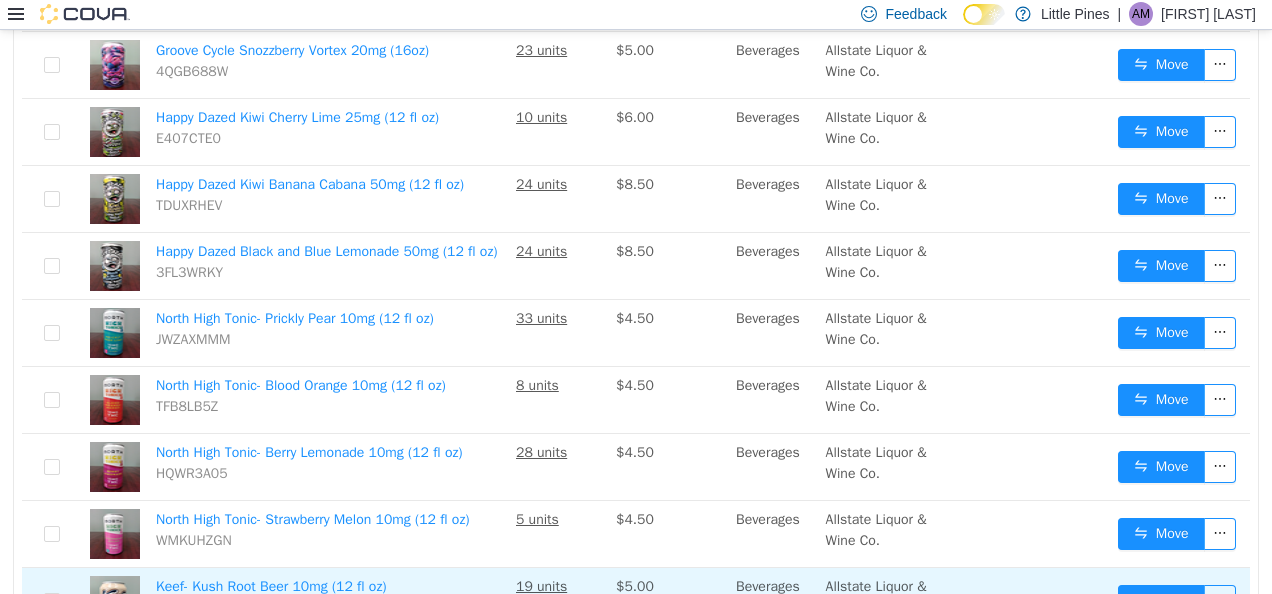 scroll, scrollTop: 1220, scrollLeft: 0, axis: vertical 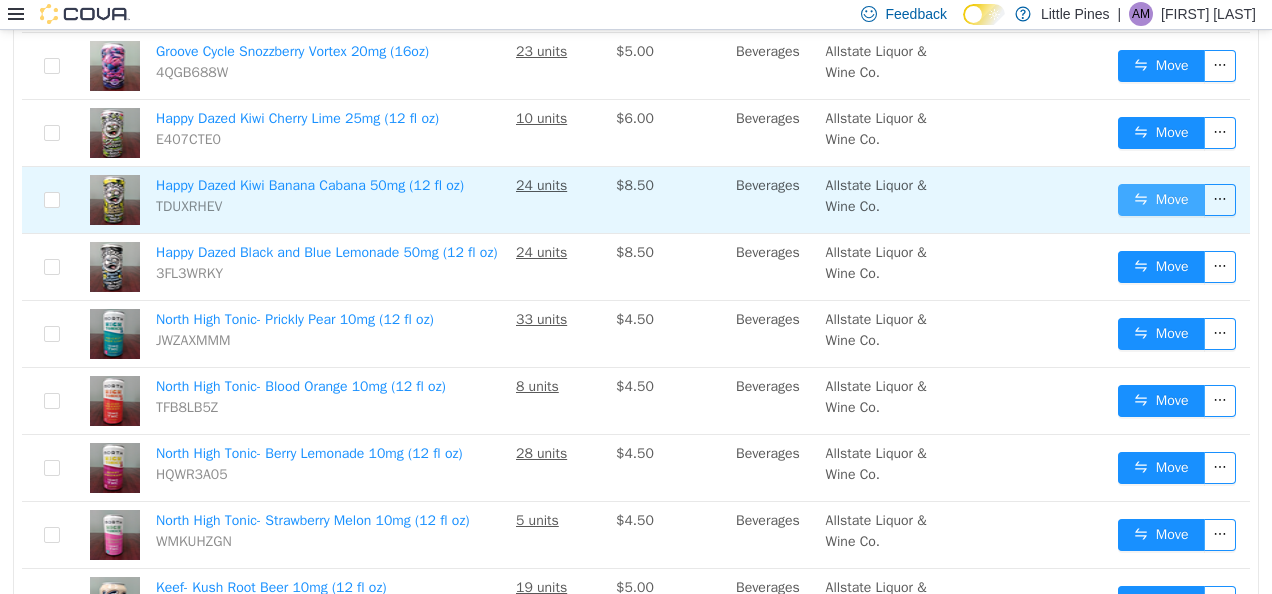 click on "Move" at bounding box center [1161, 199] 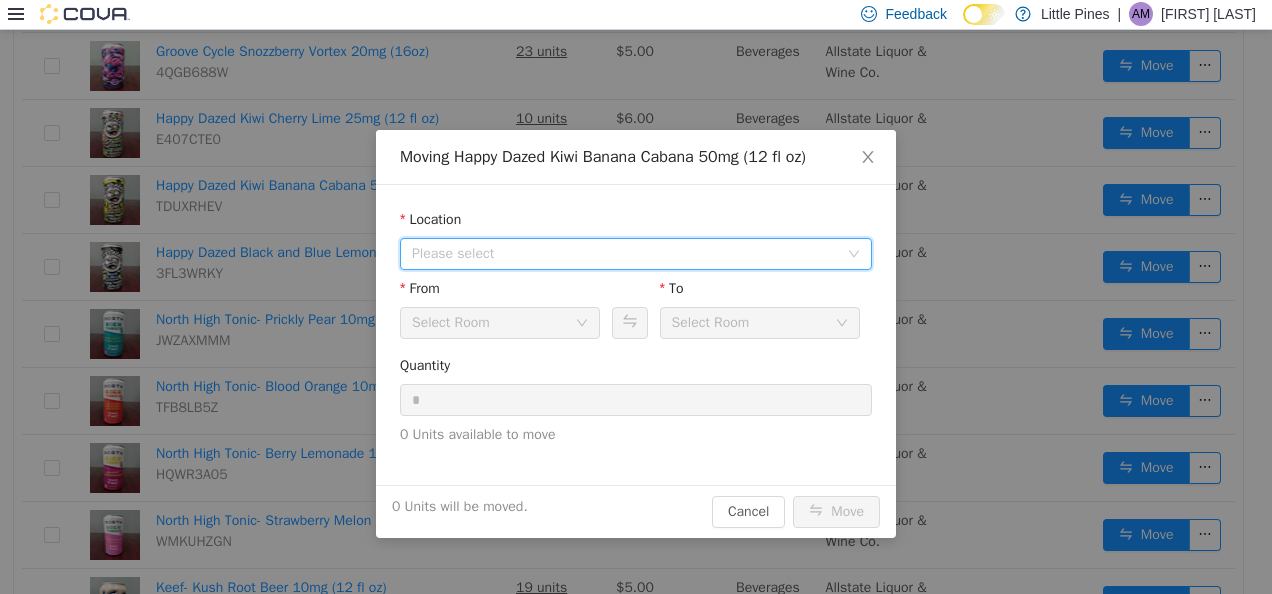 click on "Please select" at bounding box center [625, 253] 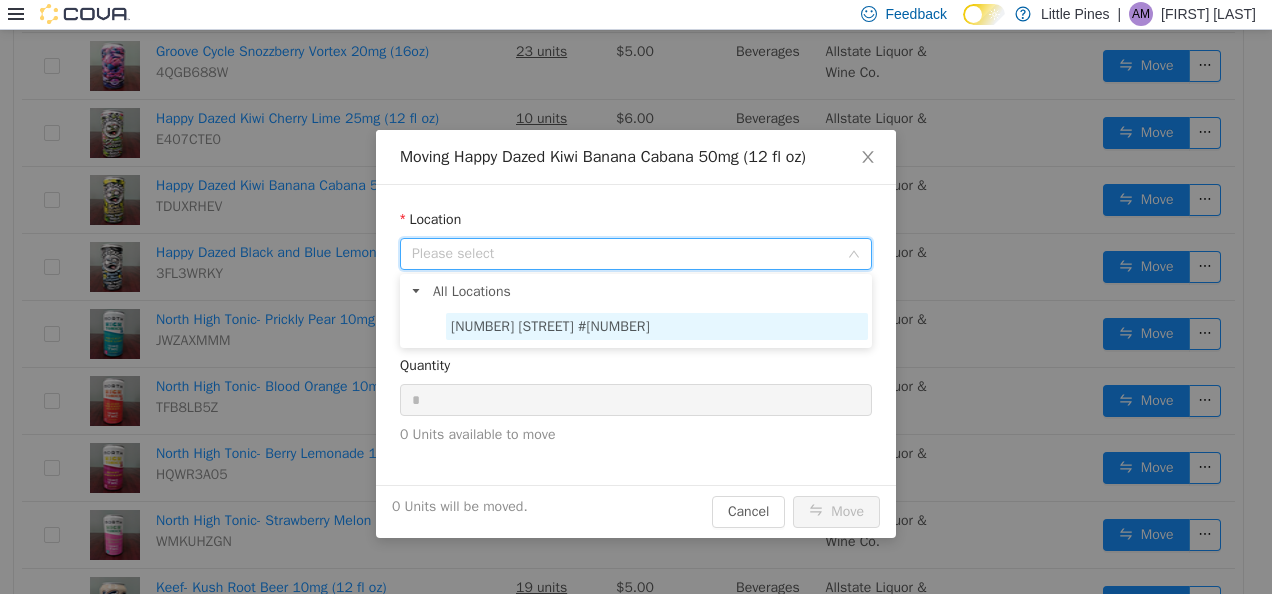 click on "585 Peace Pipe Rd #7" at bounding box center [550, 325] 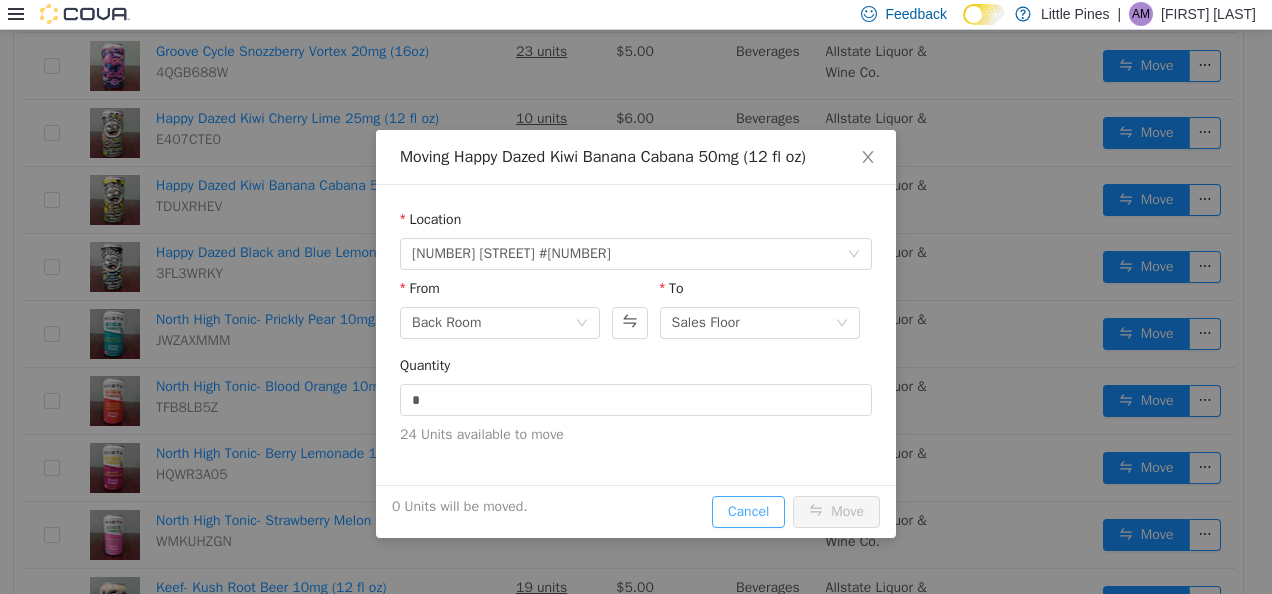 click on "Cancel" at bounding box center [748, 511] 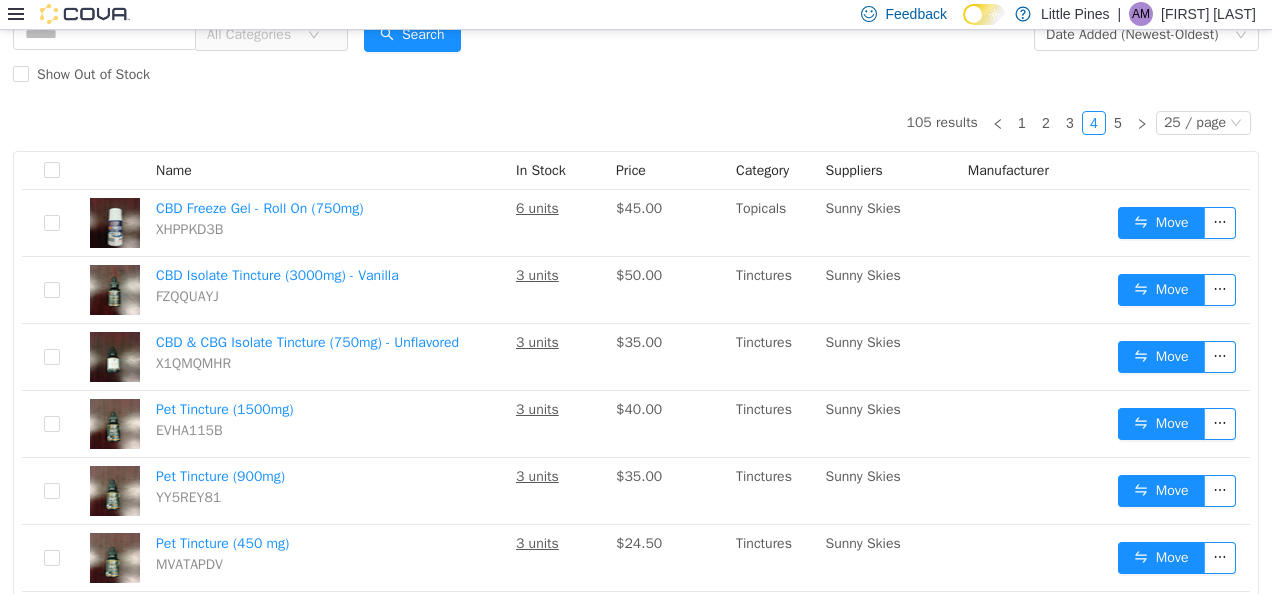 scroll, scrollTop: 0, scrollLeft: 0, axis: both 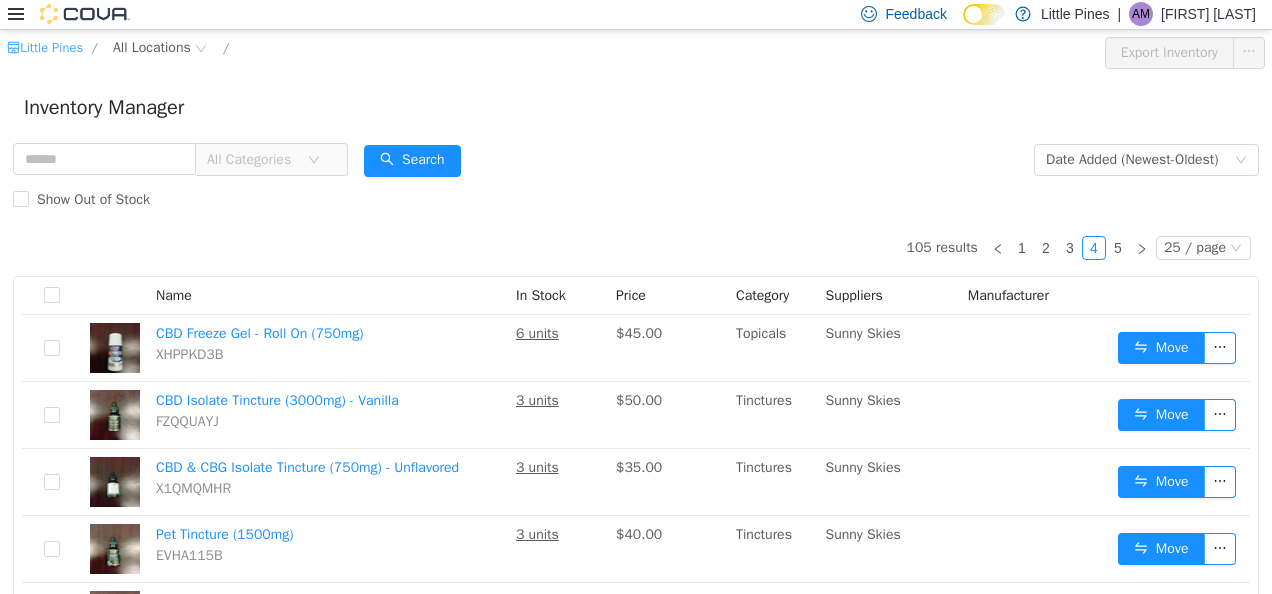 click on "Little Pines" at bounding box center [45, 46] 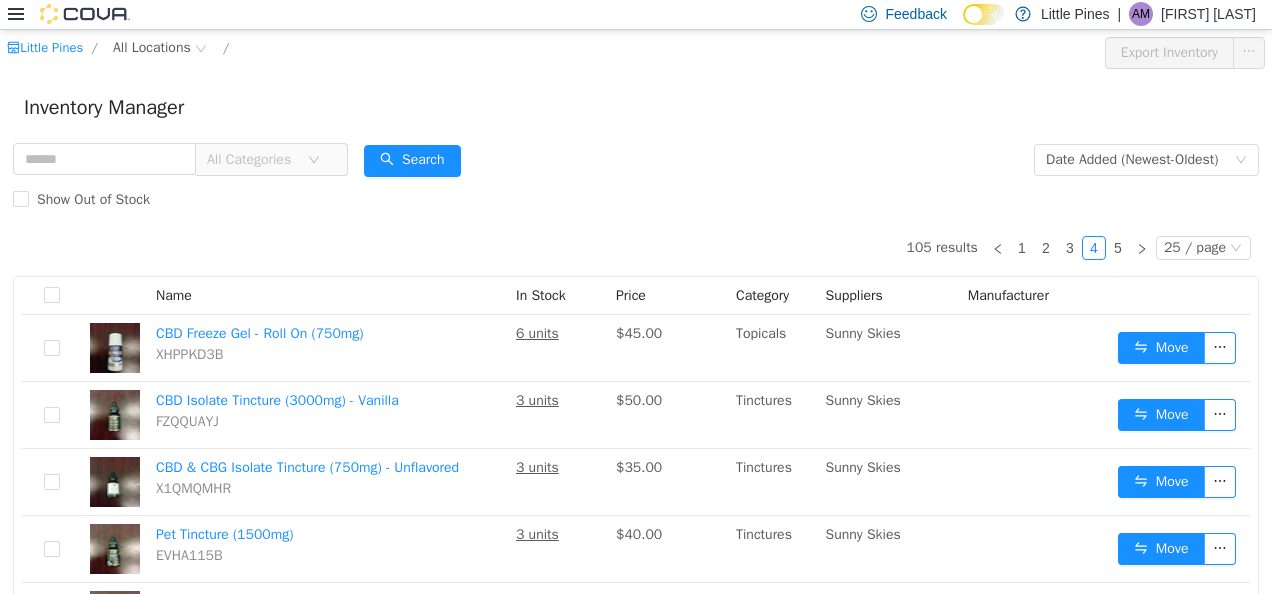 click 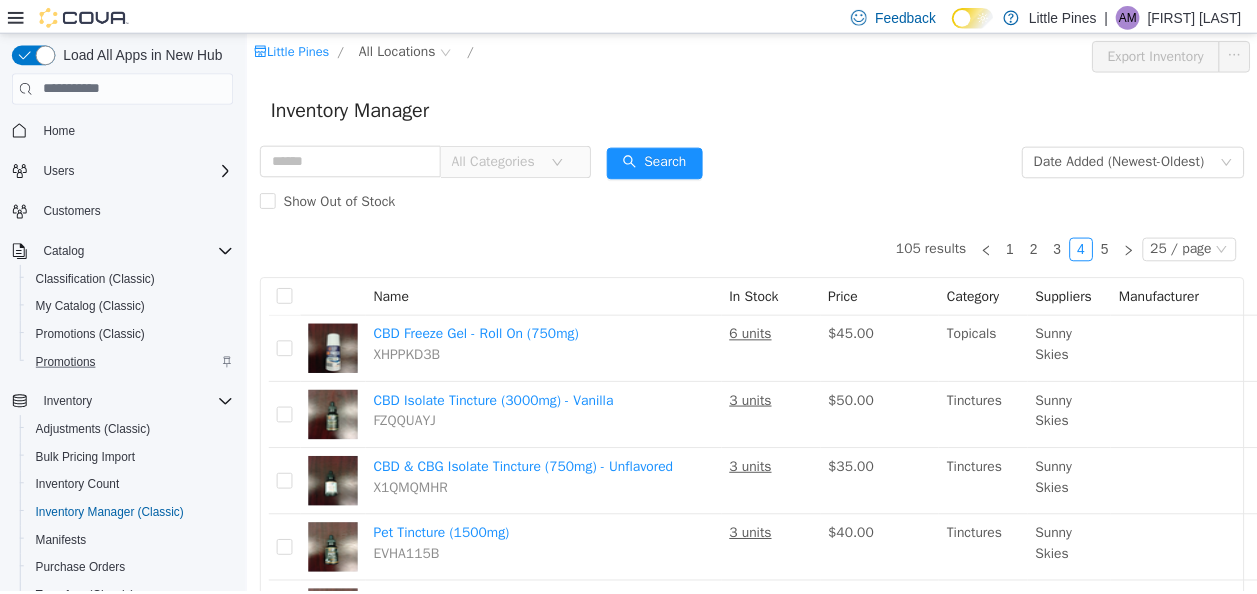 scroll, scrollTop: 125, scrollLeft: 0, axis: vertical 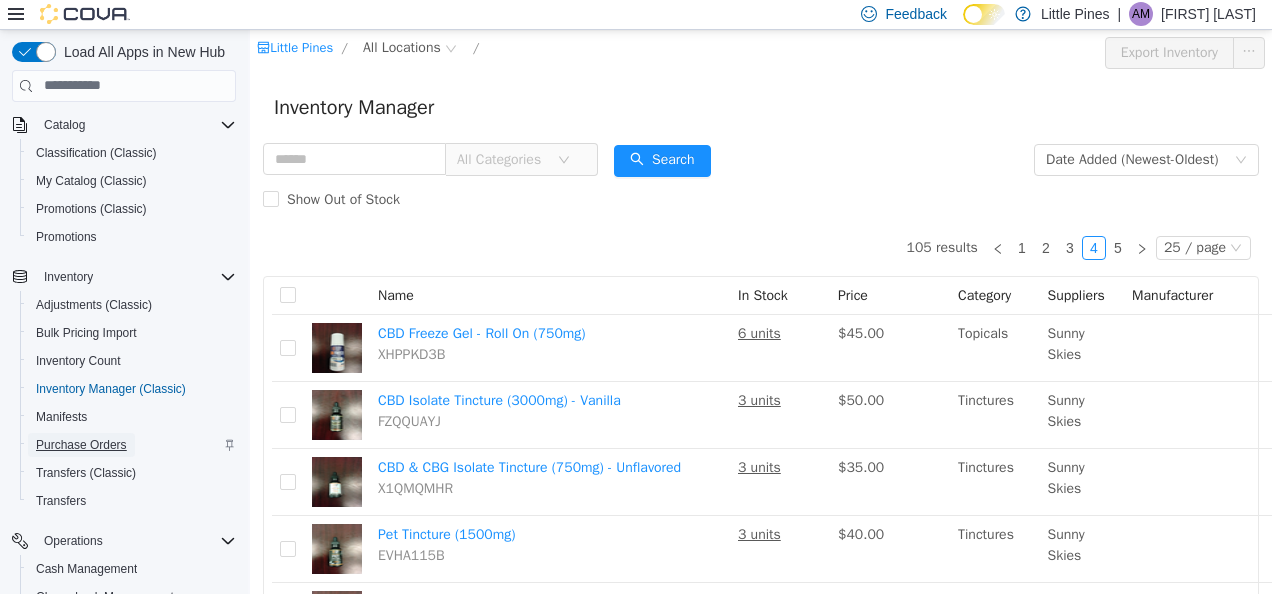 click on "Purchase Orders" at bounding box center (81, 445) 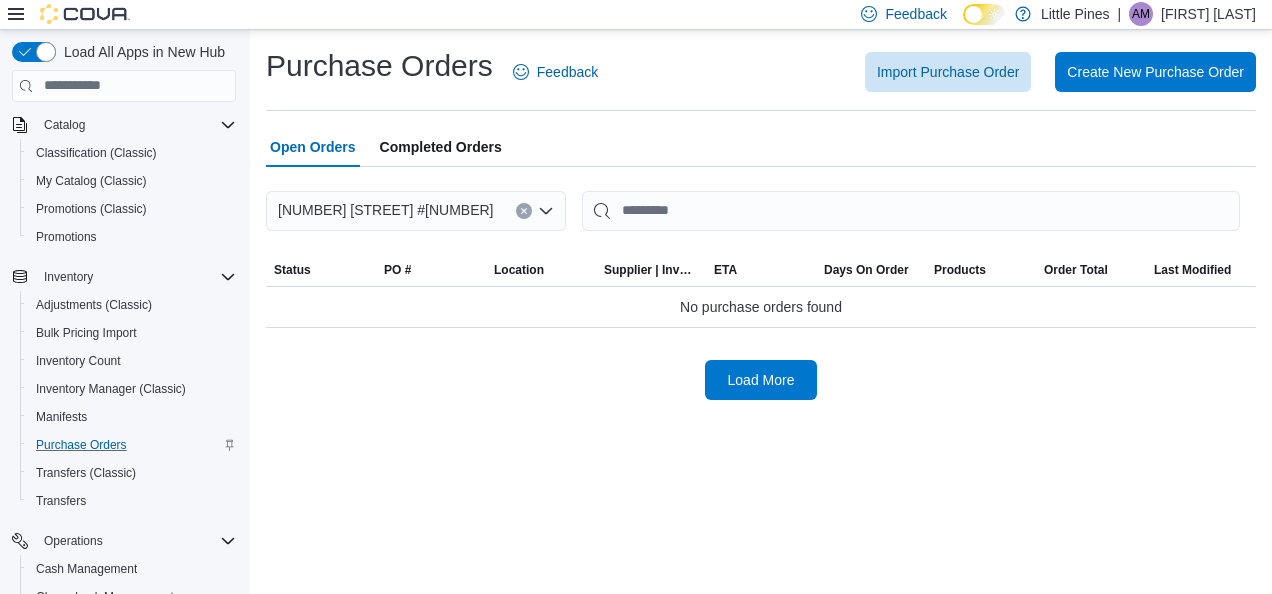 click on "Completed Orders" at bounding box center [441, 147] 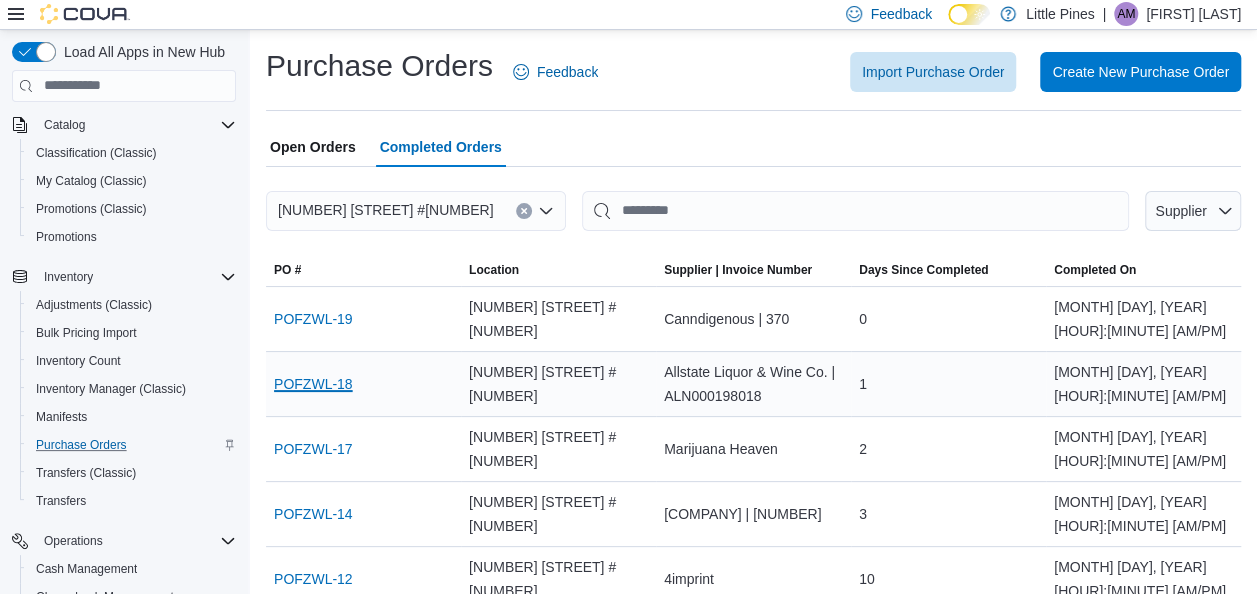 click on "POFZWL-18" at bounding box center (313, 384) 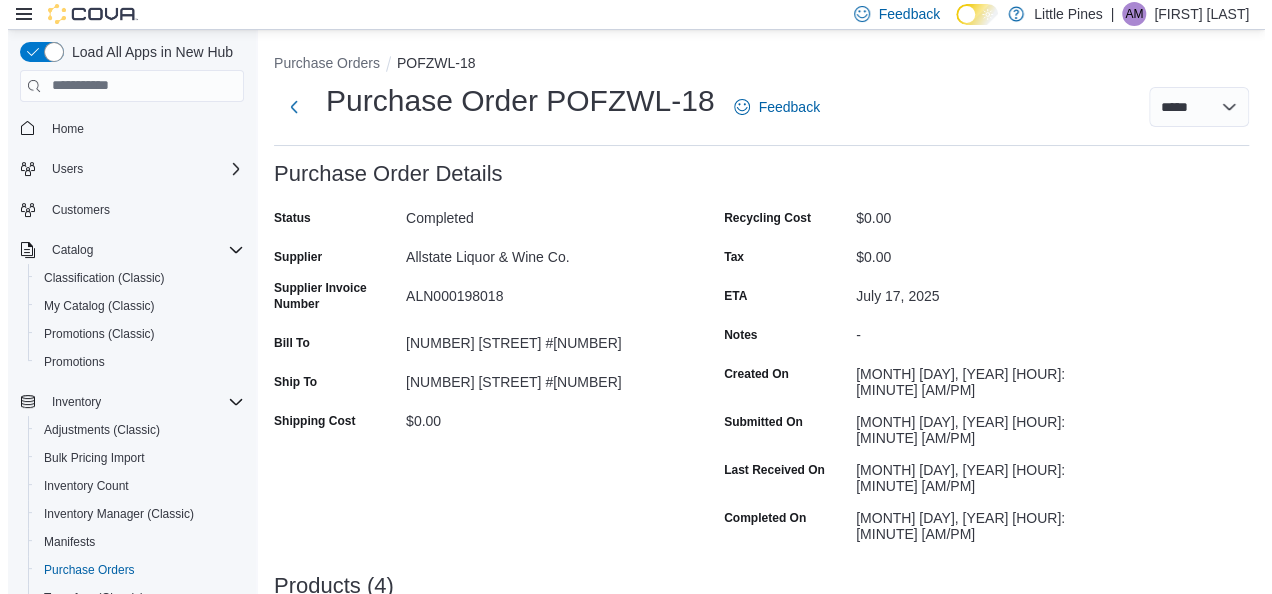 scroll, scrollTop: 0, scrollLeft: 0, axis: both 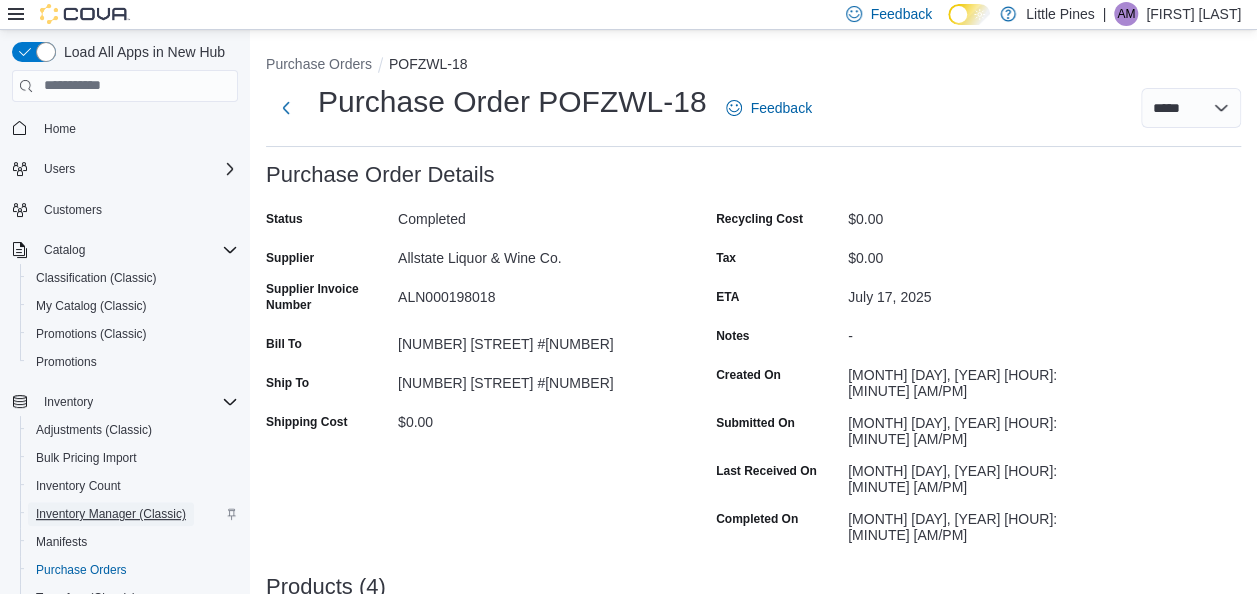 click on "Inventory Manager (Classic)" at bounding box center (111, 514) 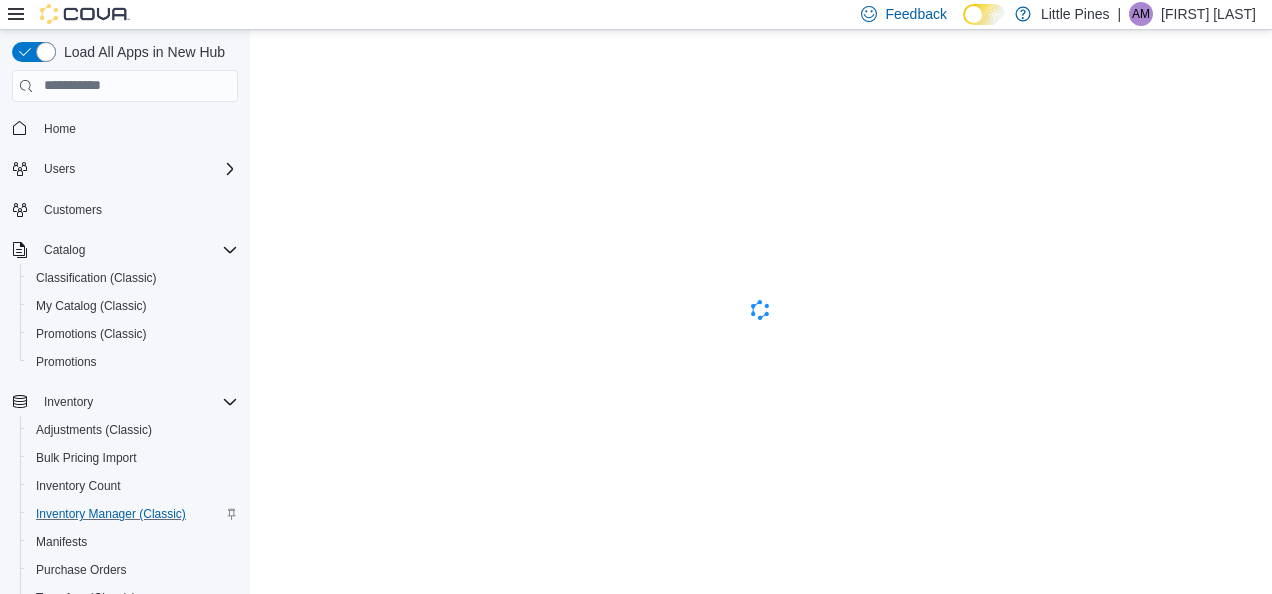 scroll, scrollTop: 0, scrollLeft: 0, axis: both 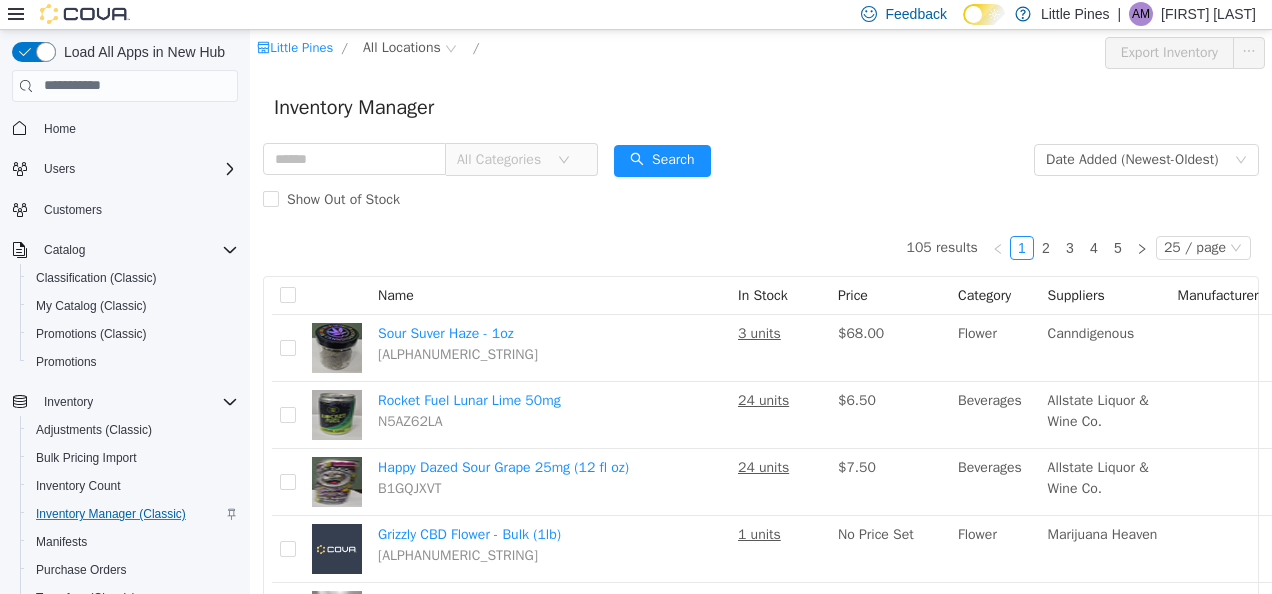 click on "All Categories" at bounding box center (502, 159) 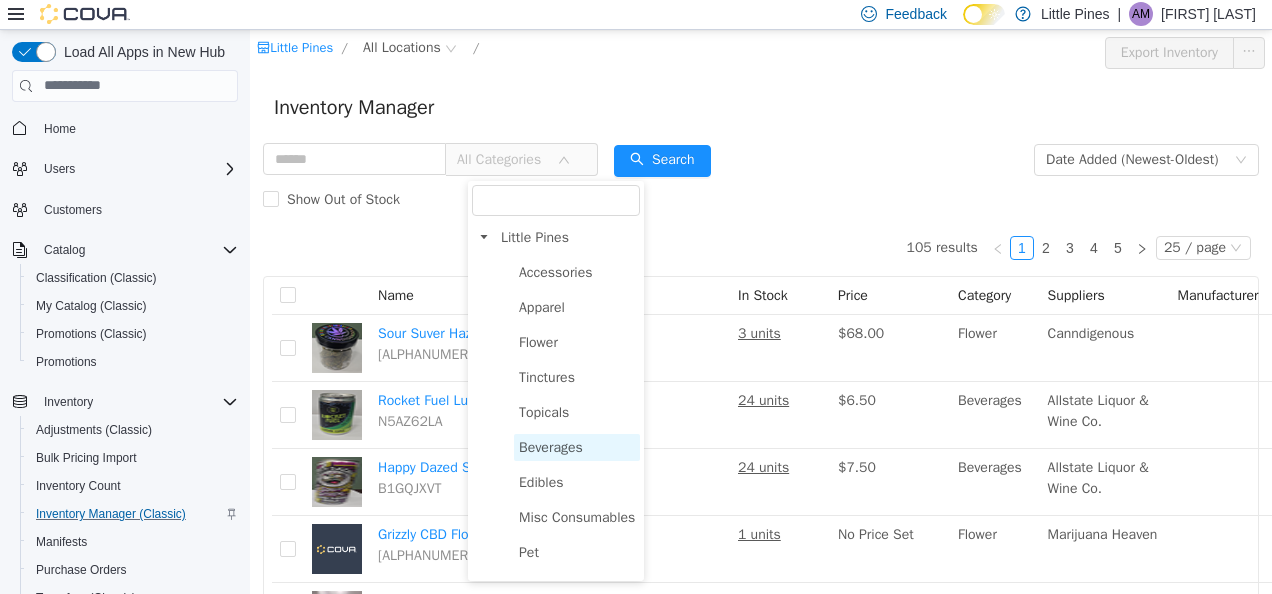 click on "Beverages" at bounding box center [551, 446] 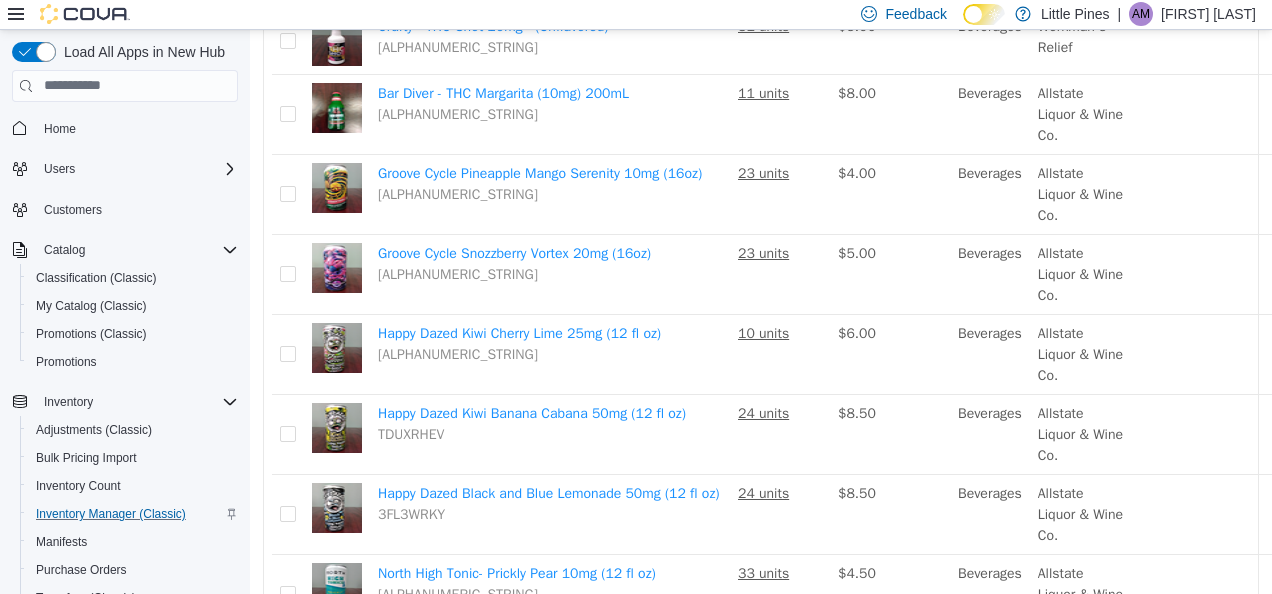 scroll, scrollTop: 669, scrollLeft: 0, axis: vertical 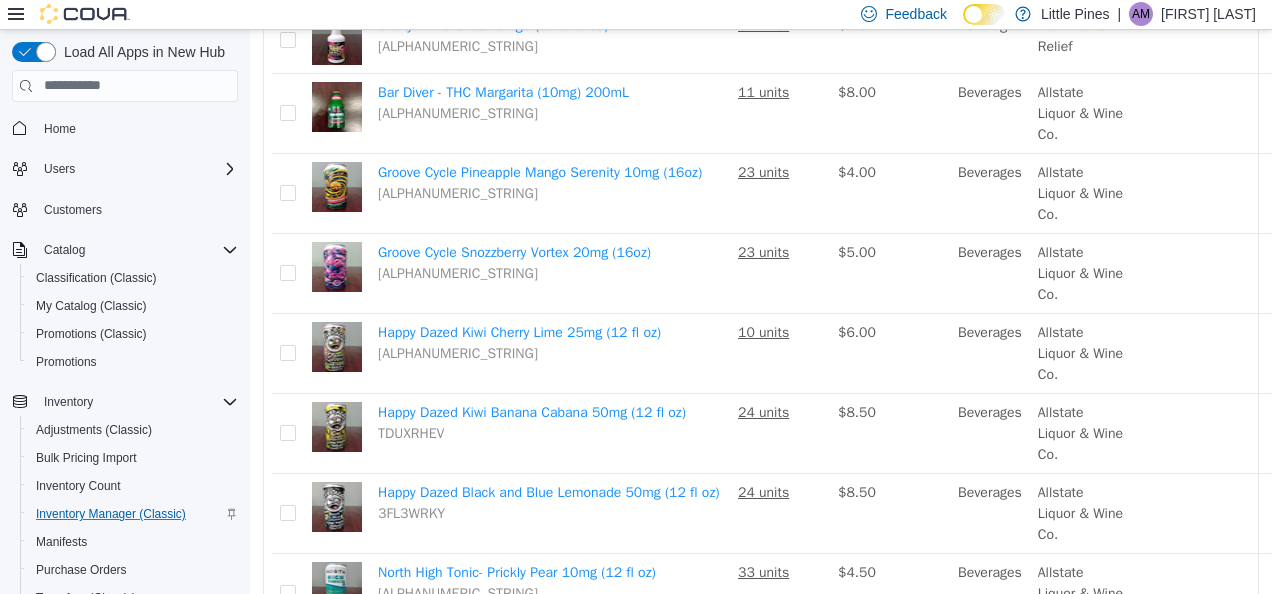 click 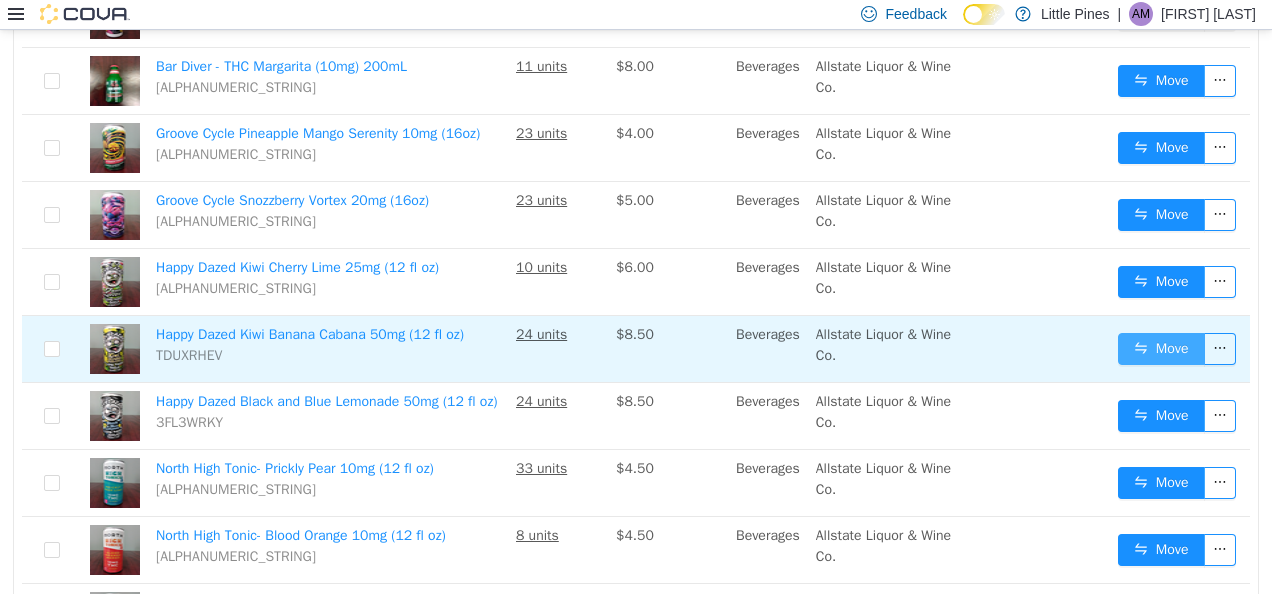 click on "Move" at bounding box center [1161, 348] 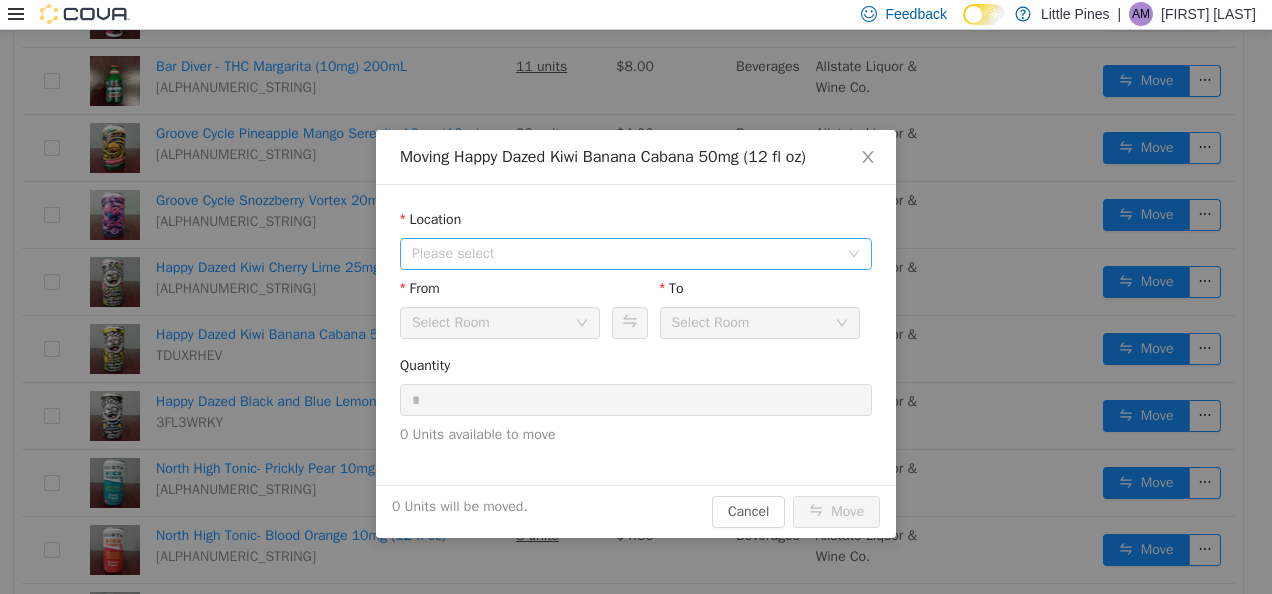 click on "Please select" at bounding box center (625, 253) 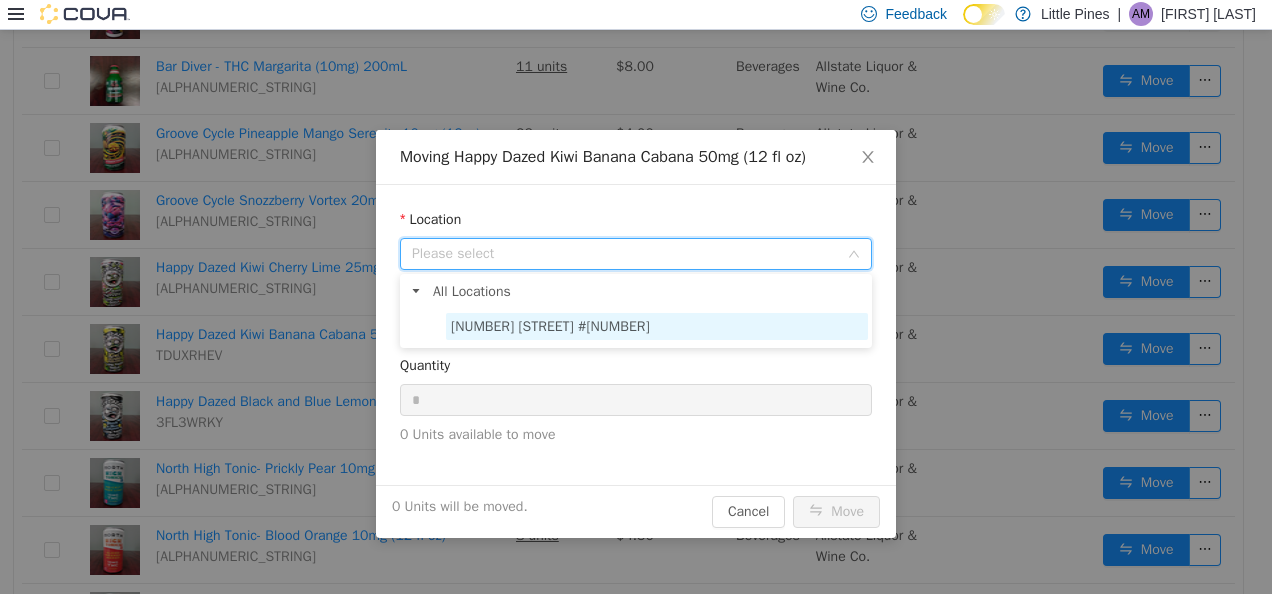 click on "[NUMBER] [STREET] #[NUMBER]" at bounding box center [550, 325] 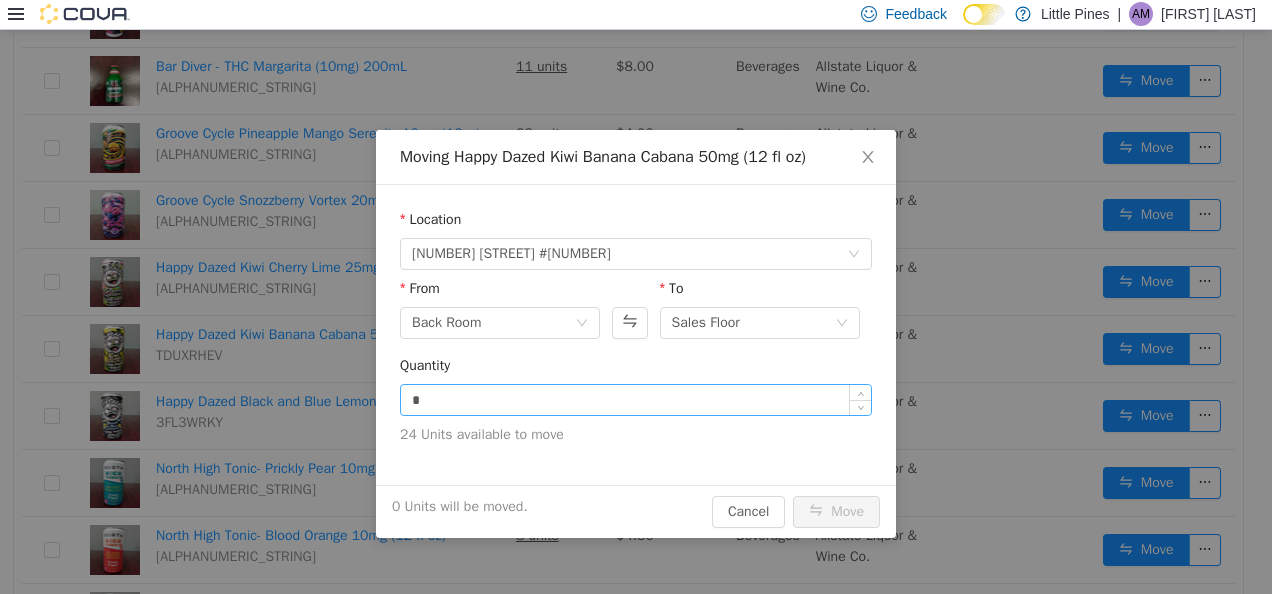 click on "*" at bounding box center [636, 399] 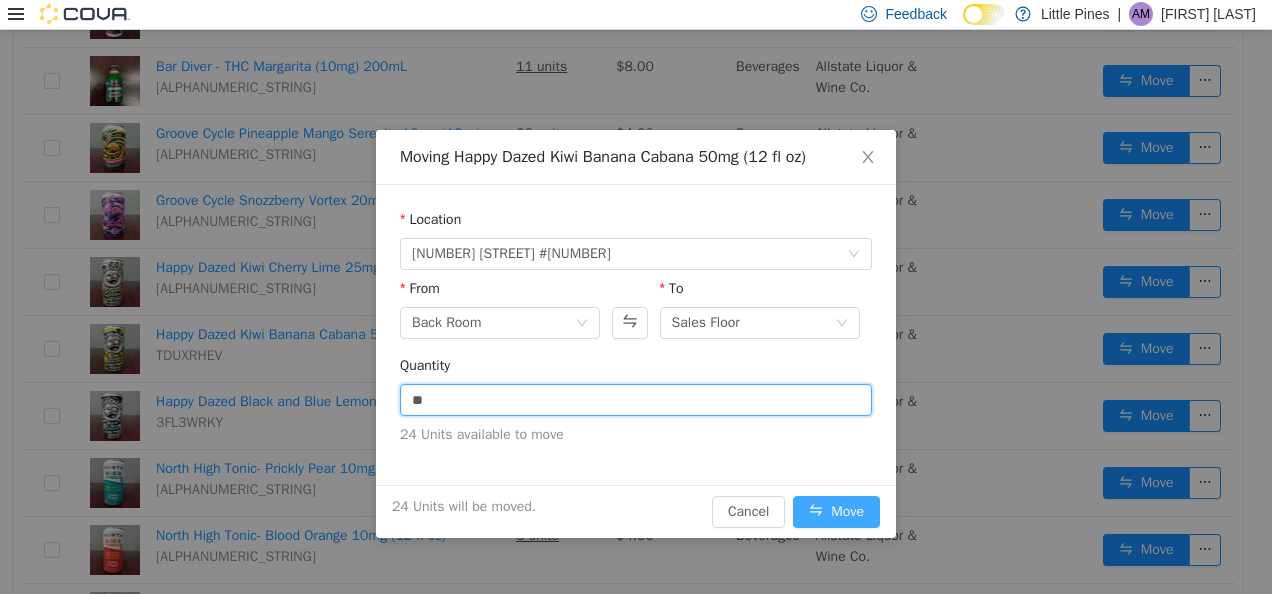 type on "**" 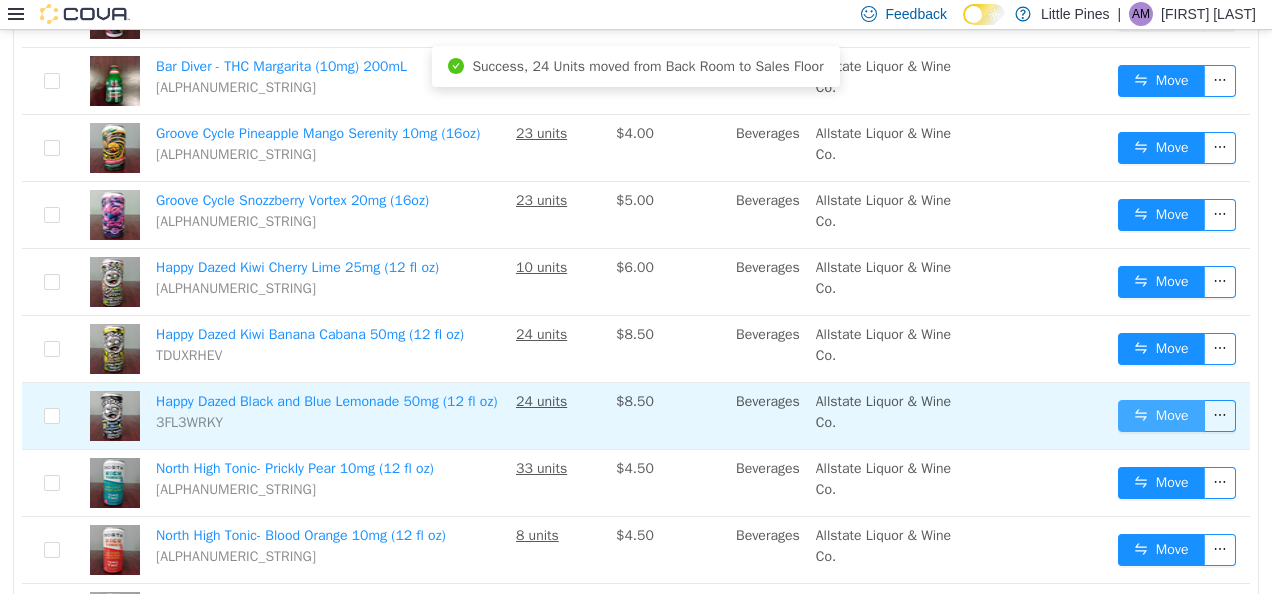 click on "Move" at bounding box center (1161, 415) 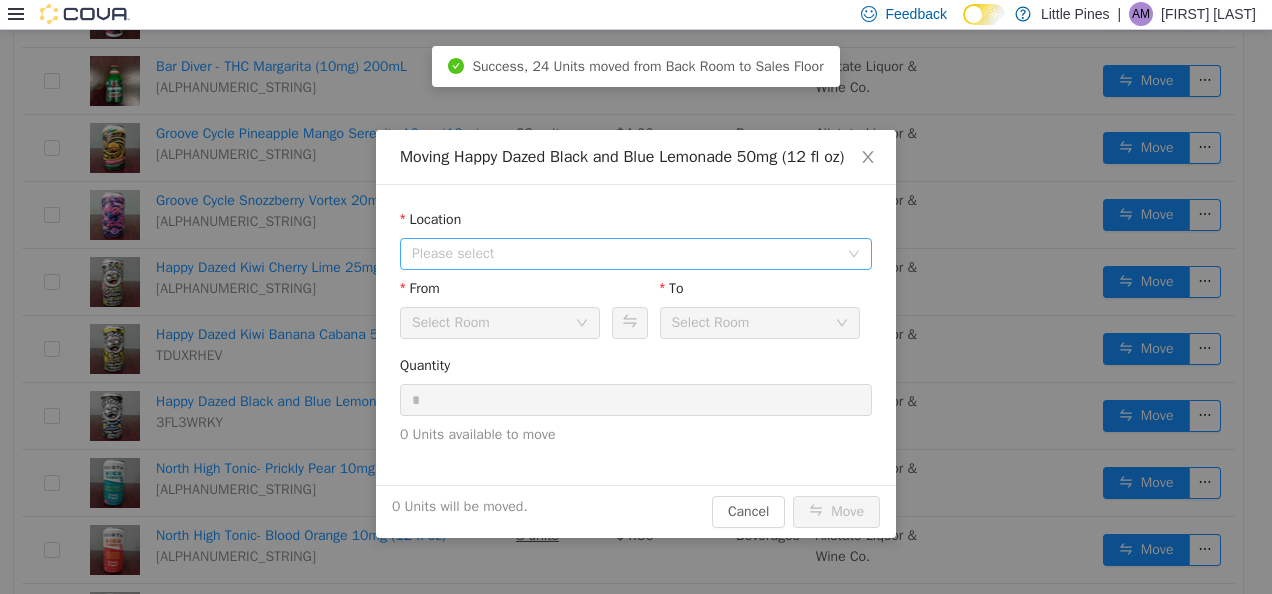 click on "Please select" at bounding box center [625, 253] 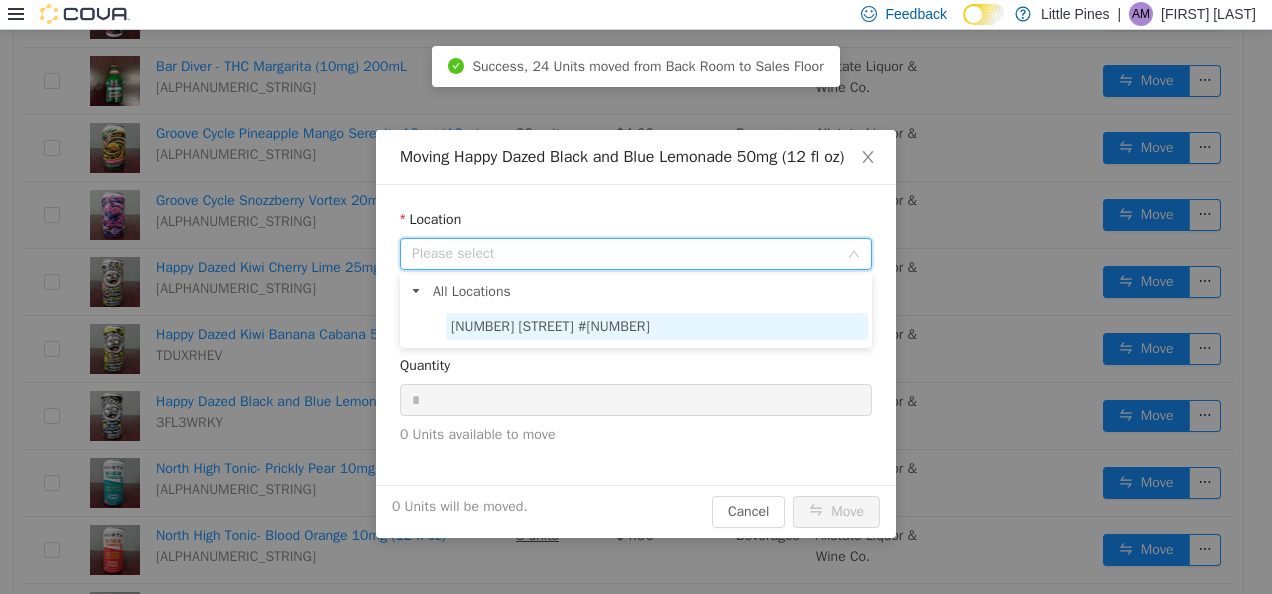 click on "[NUMBER] [STREET] #[NUMBER]" at bounding box center [550, 325] 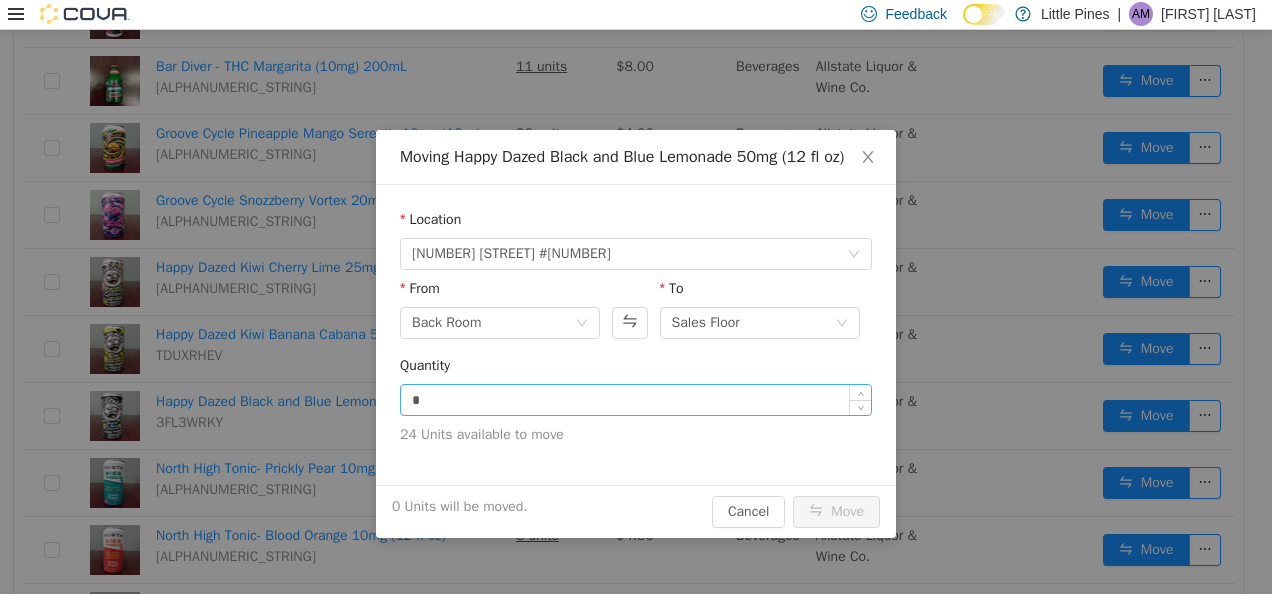 click on "*" at bounding box center (636, 399) 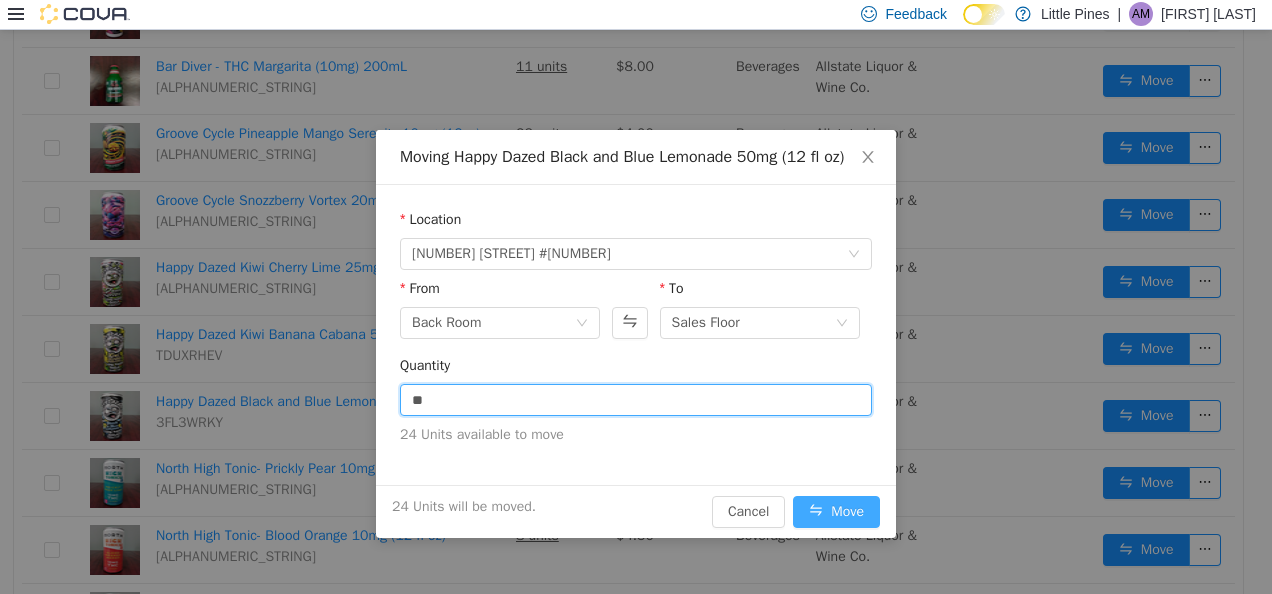 type on "**" 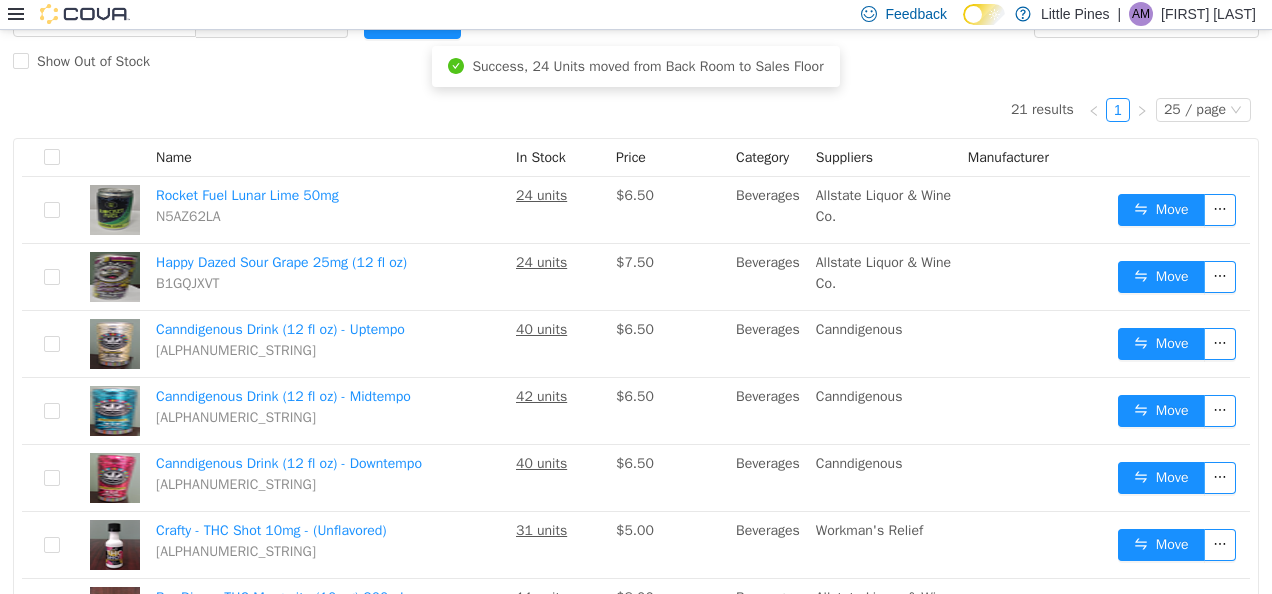 scroll, scrollTop: 0, scrollLeft: 0, axis: both 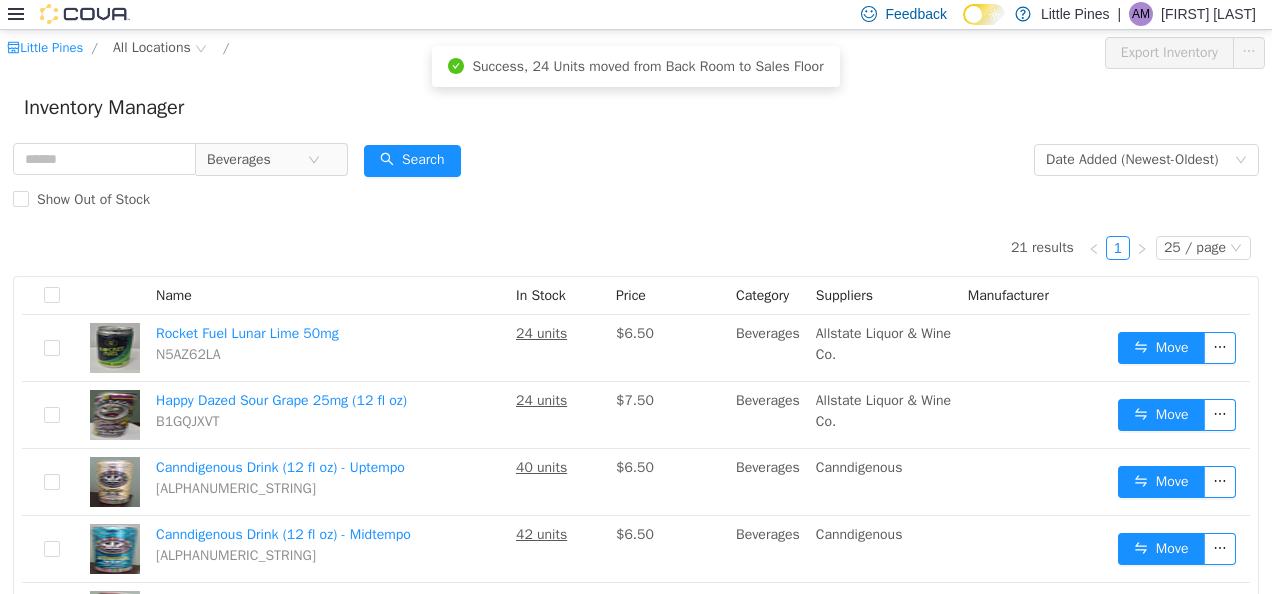 click 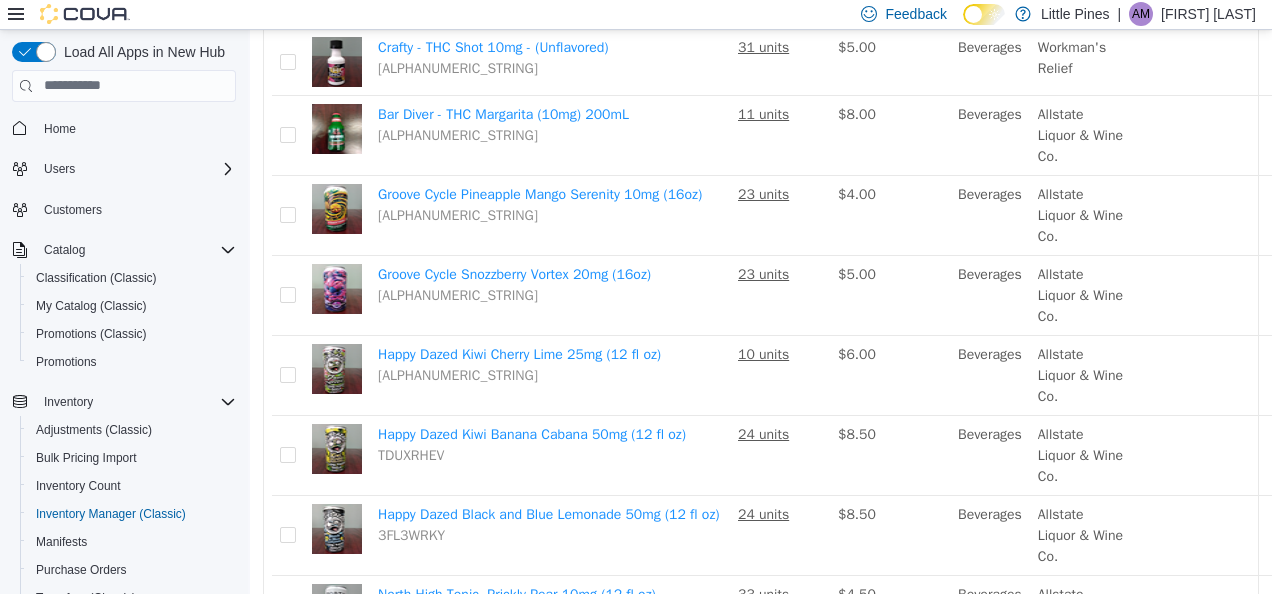 scroll, scrollTop: 648, scrollLeft: 0, axis: vertical 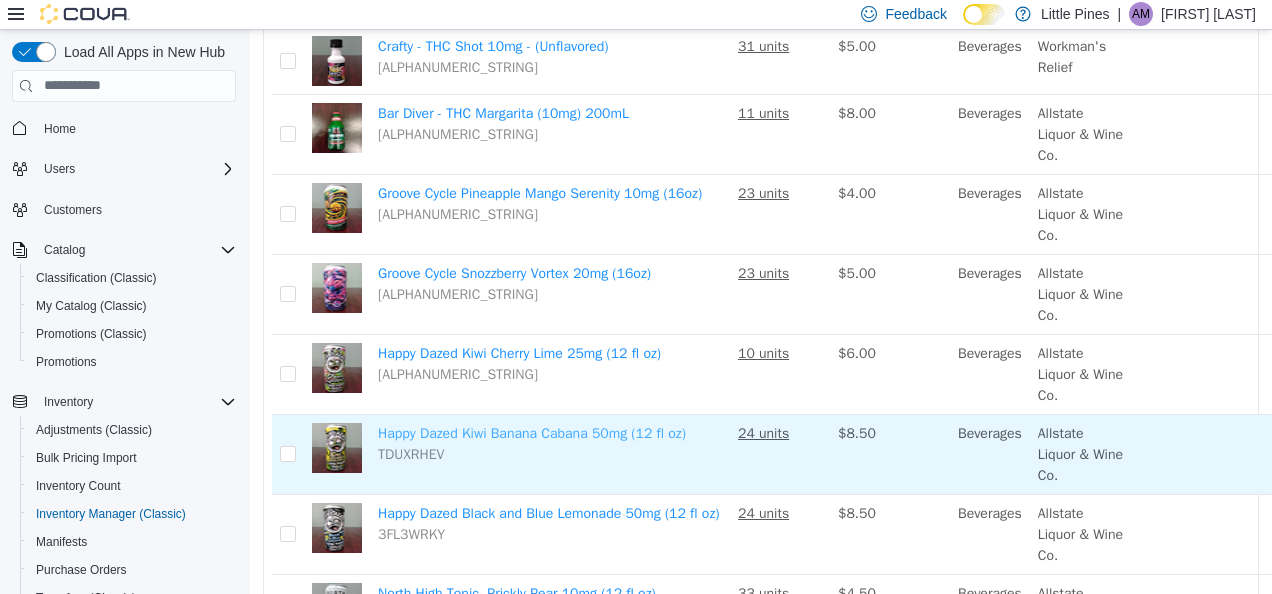 click on "Happy Dazed Kiwi Banana Cabana 50mg (12 fl oz)" at bounding box center [532, 432] 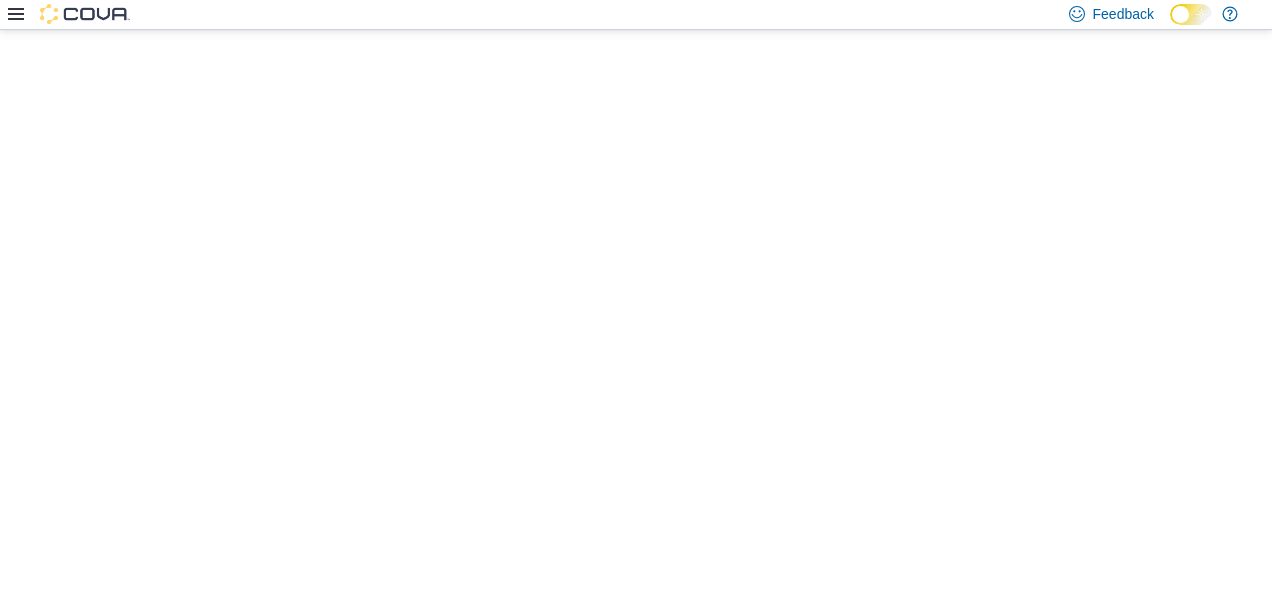 scroll, scrollTop: 0, scrollLeft: 0, axis: both 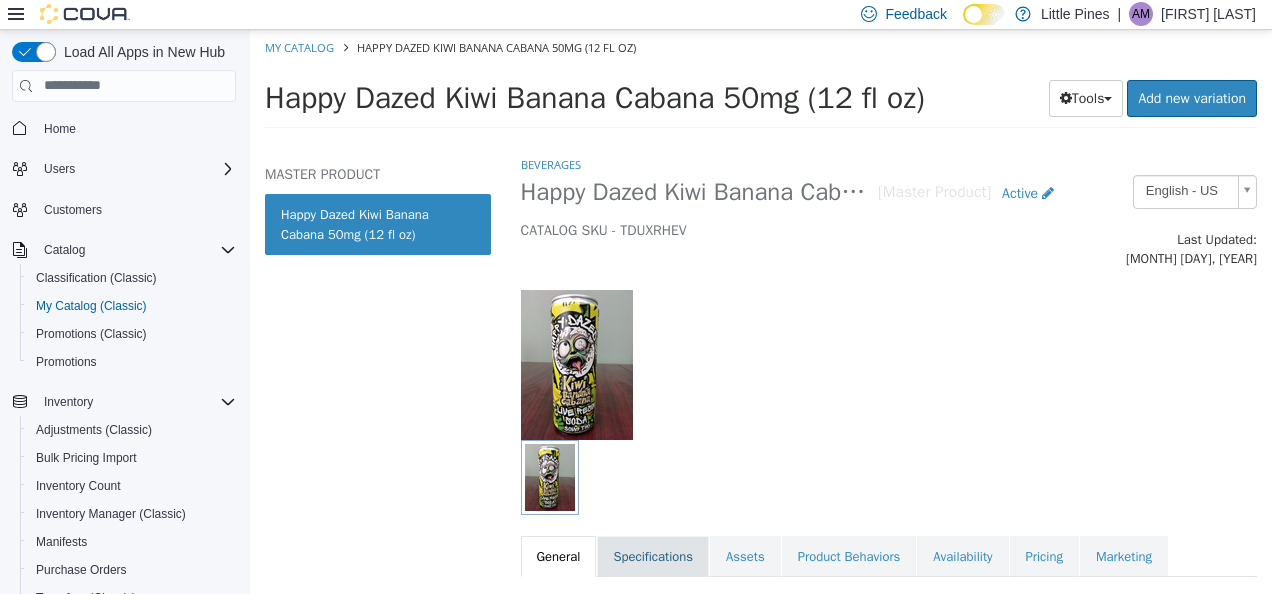 click on "Specifications" at bounding box center (653, 556) 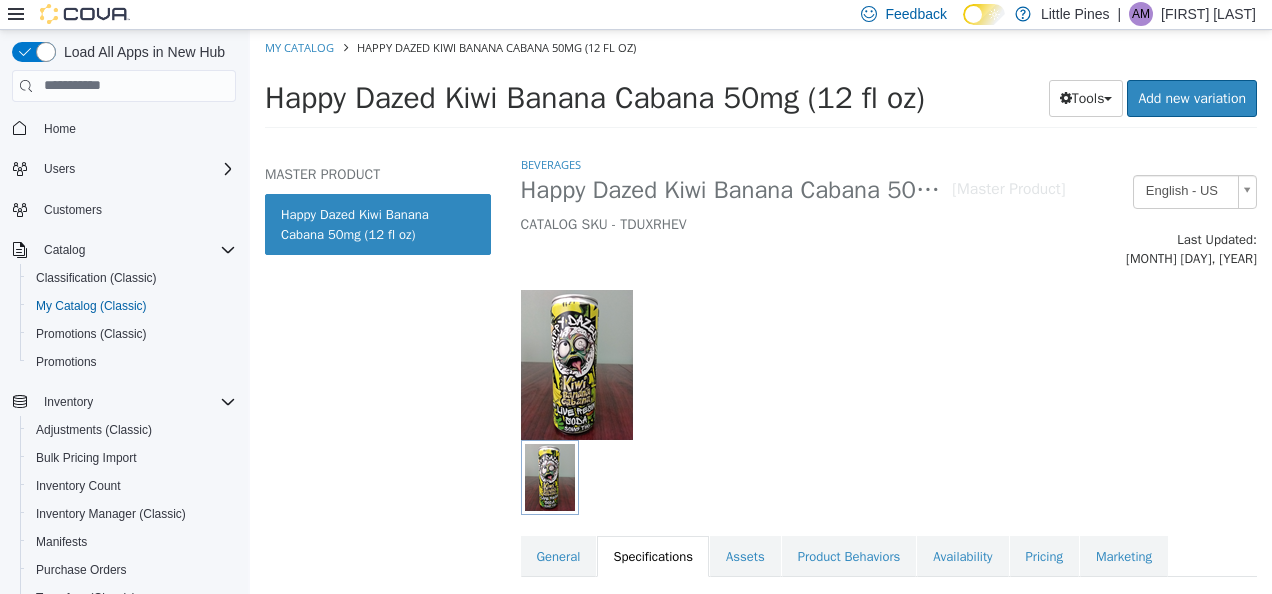 scroll, scrollTop: 127, scrollLeft: 0, axis: vertical 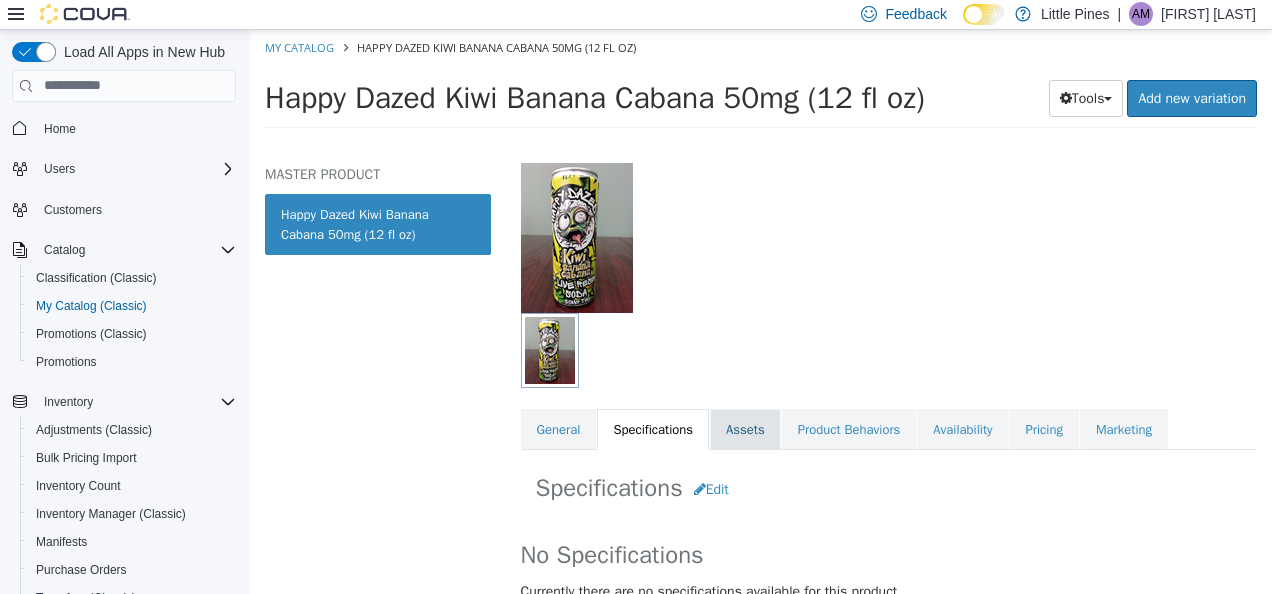 click on "Assets" at bounding box center (745, 429) 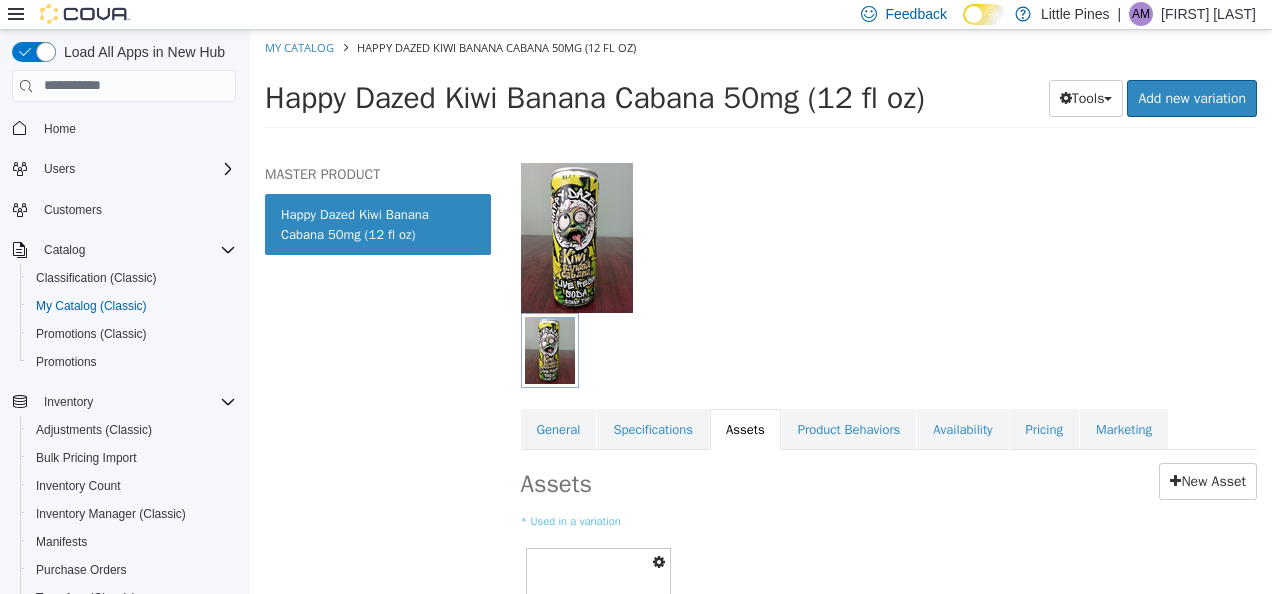 click on "Beverages
Happy Dazed Kiwi Banana Cabana 50mg (12 fl oz)
[Master Product] Active   CATALOG SKU - TDUXRHEV     English - US                             Last Updated:  June 25, 2025
General Specifications Assets Product Behaviors Availability Pricing
Marketing Assets  New Asset * Used in a variation Set As Hero Shot Preview
Download Delete
17508646488616951191305031852768.jpg" at bounding box center (889, 392) 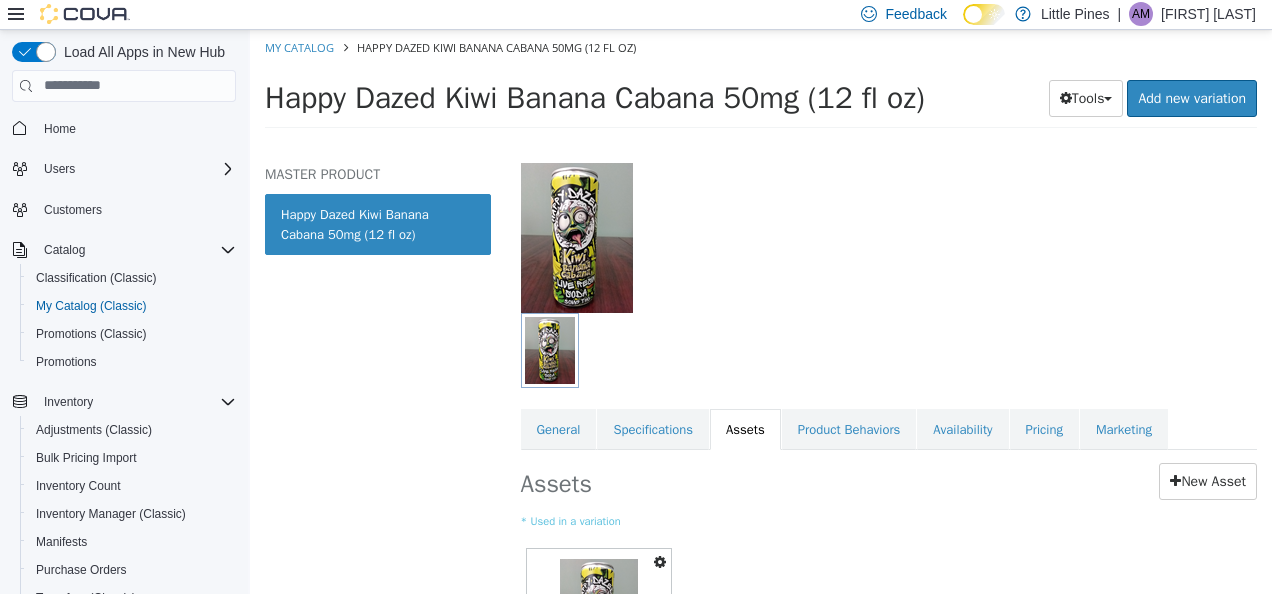 scroll, scrollTop: 243, scrollLeft: 0, axis: vertical 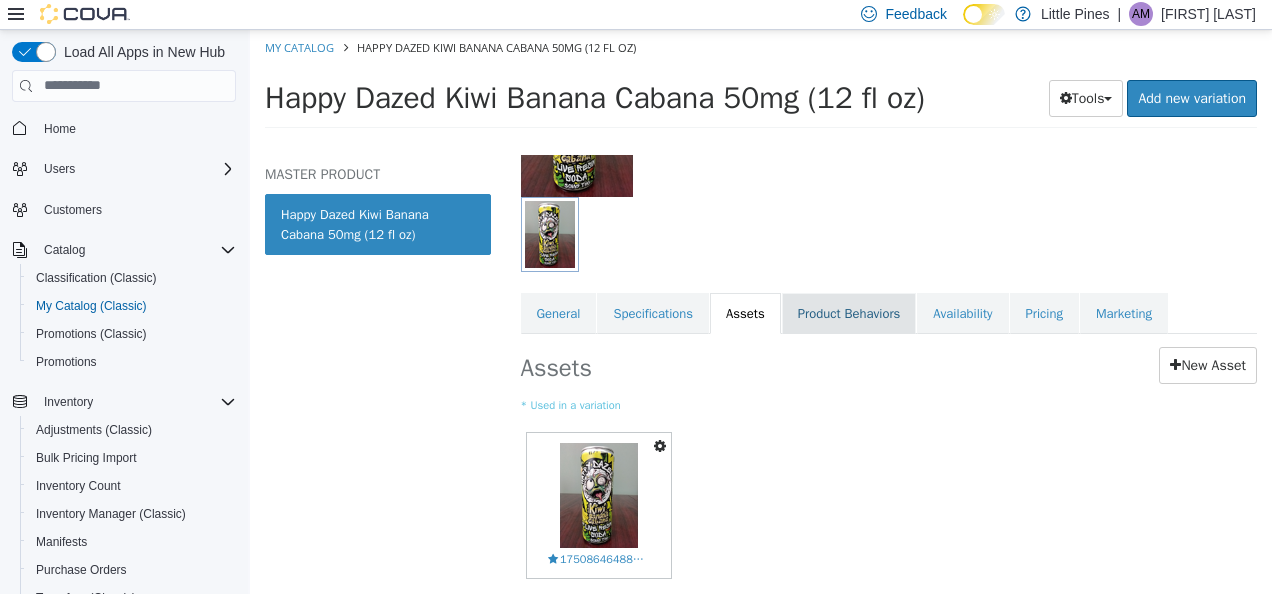 click on "Product Behaviors" at bounding box center (849, 313) 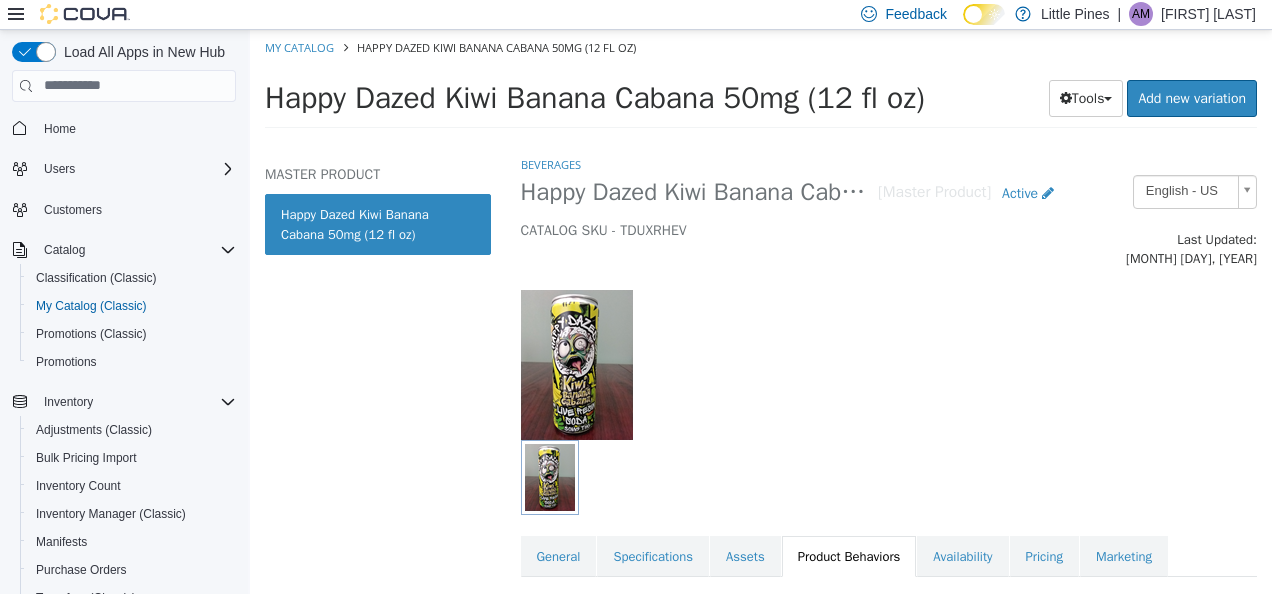 scroll, scrollTop: 205, scrollLeft: 0, axis: vertical 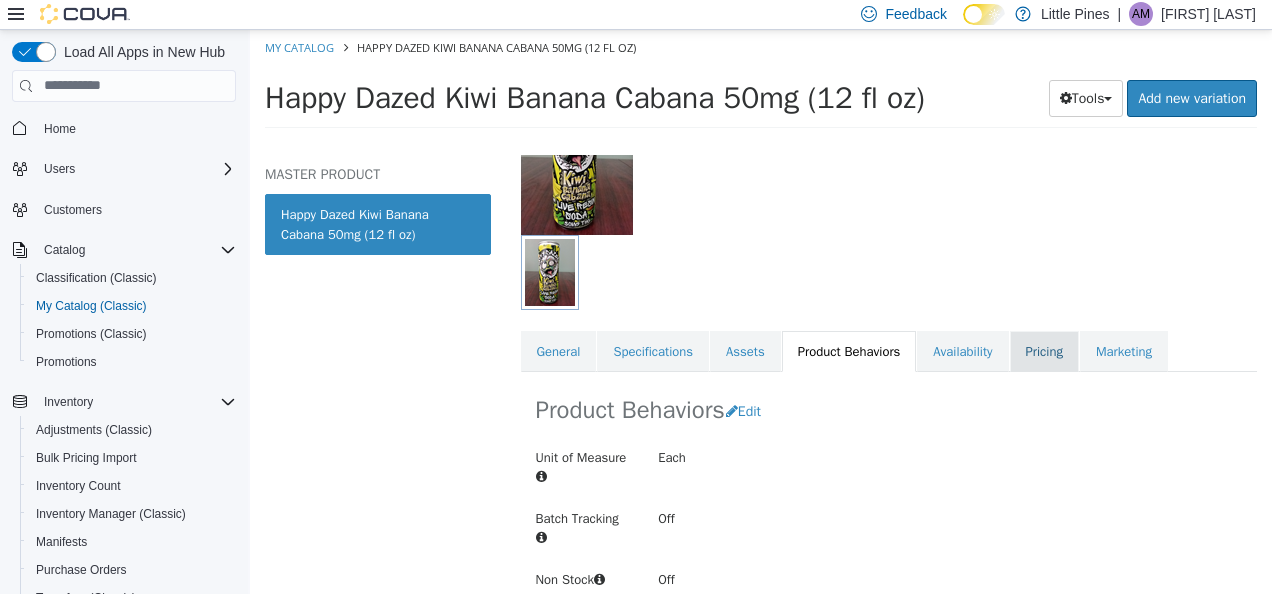 click on "Pricing" at bounding box center [1044, 351] 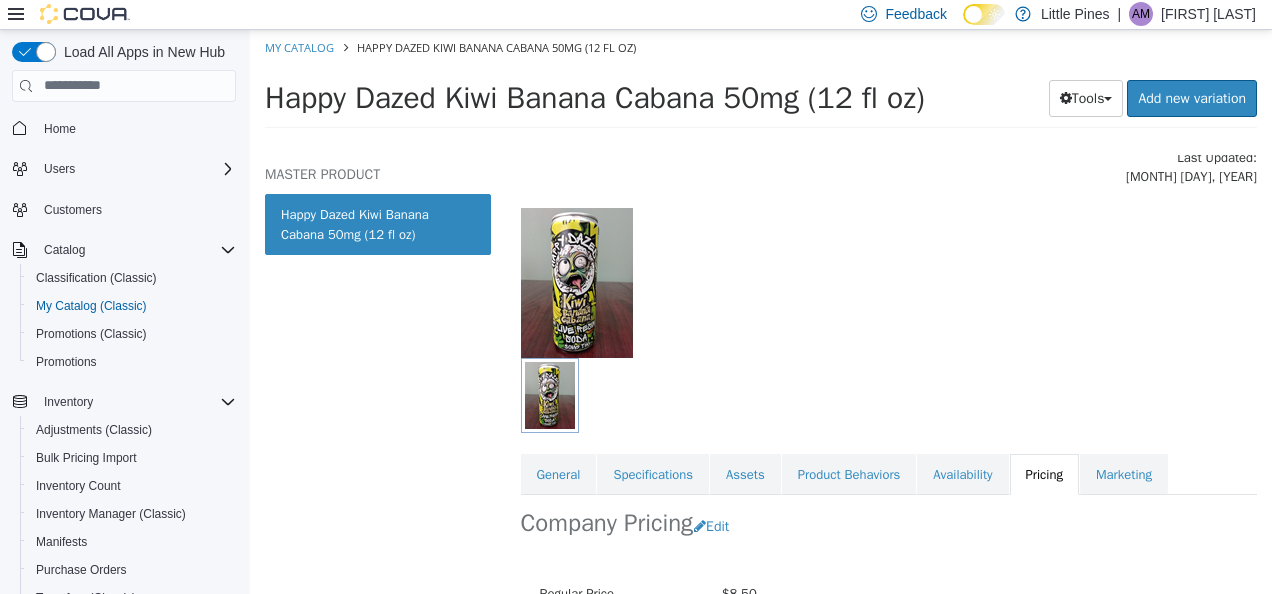 scroll, scrollTop: 0, scrollLeft: 0, axis: both 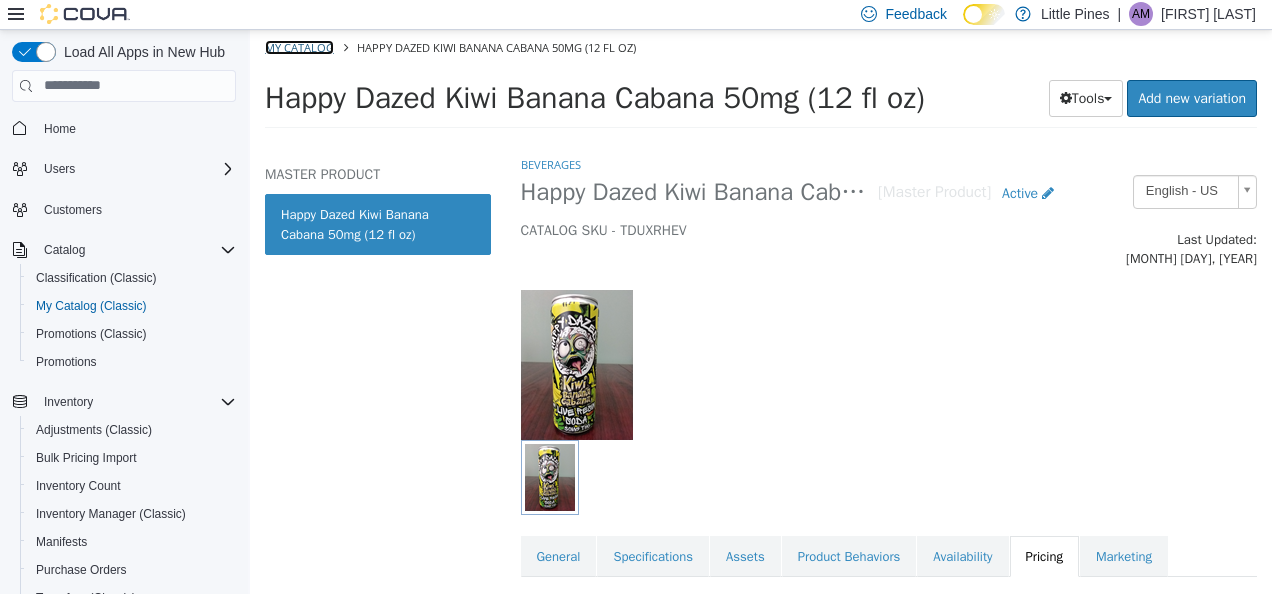 click on "My Catalog" at bounding box center (299, 46) 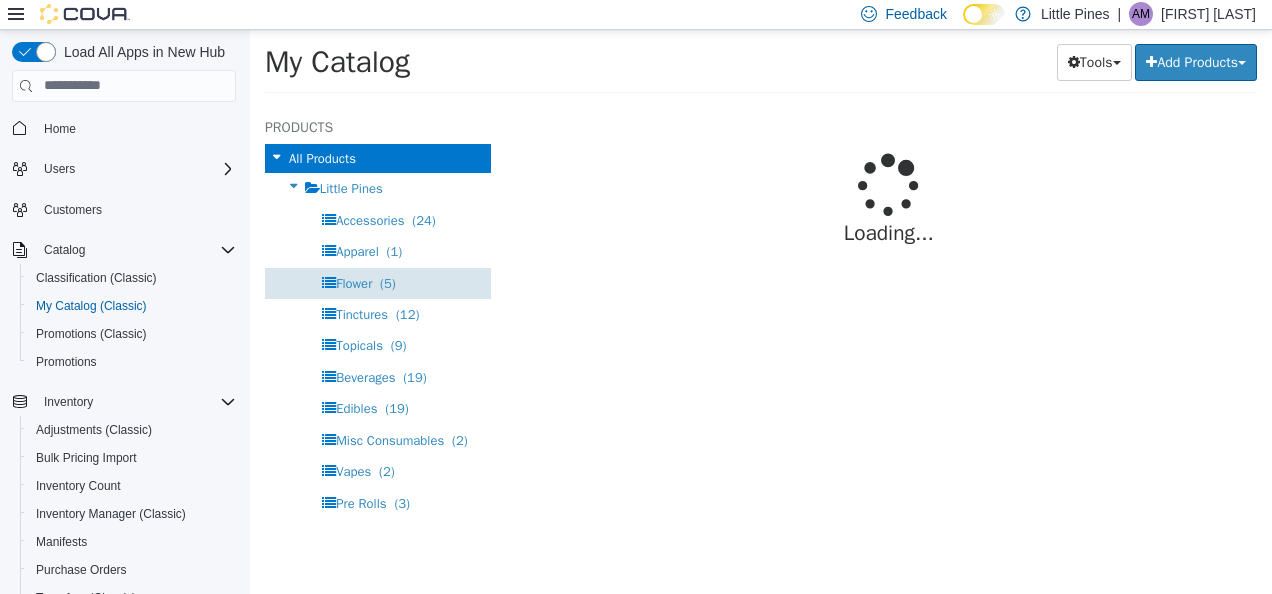 select on "**********" 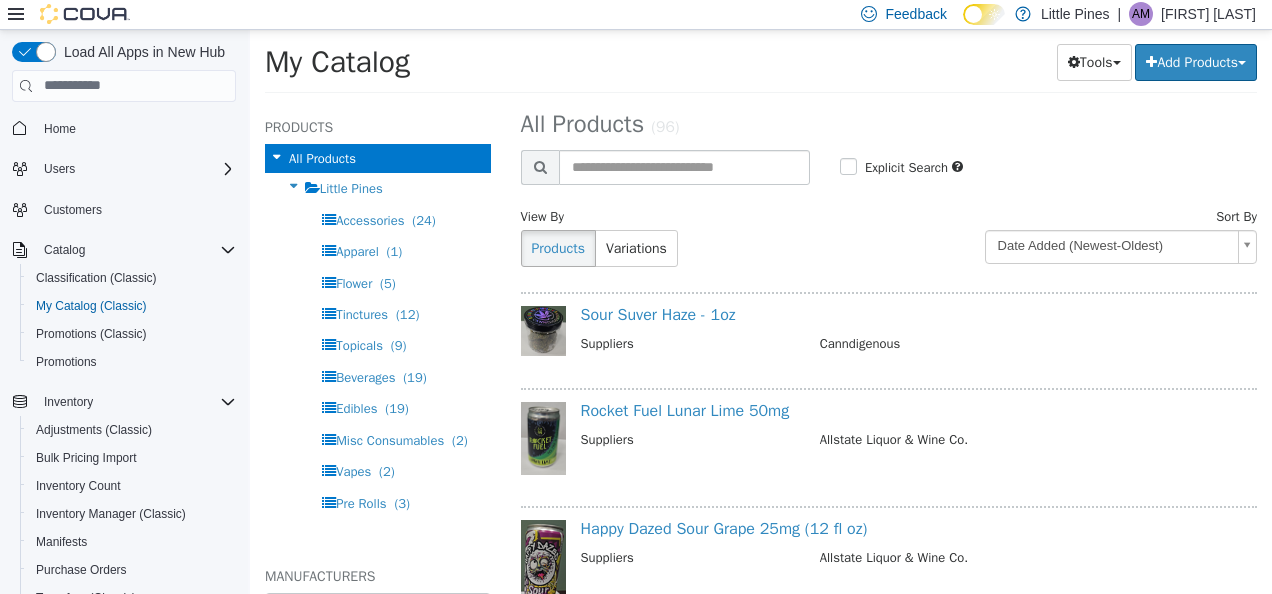 scroll, scrollTop: 0, scrollLeft: 0, axis: both 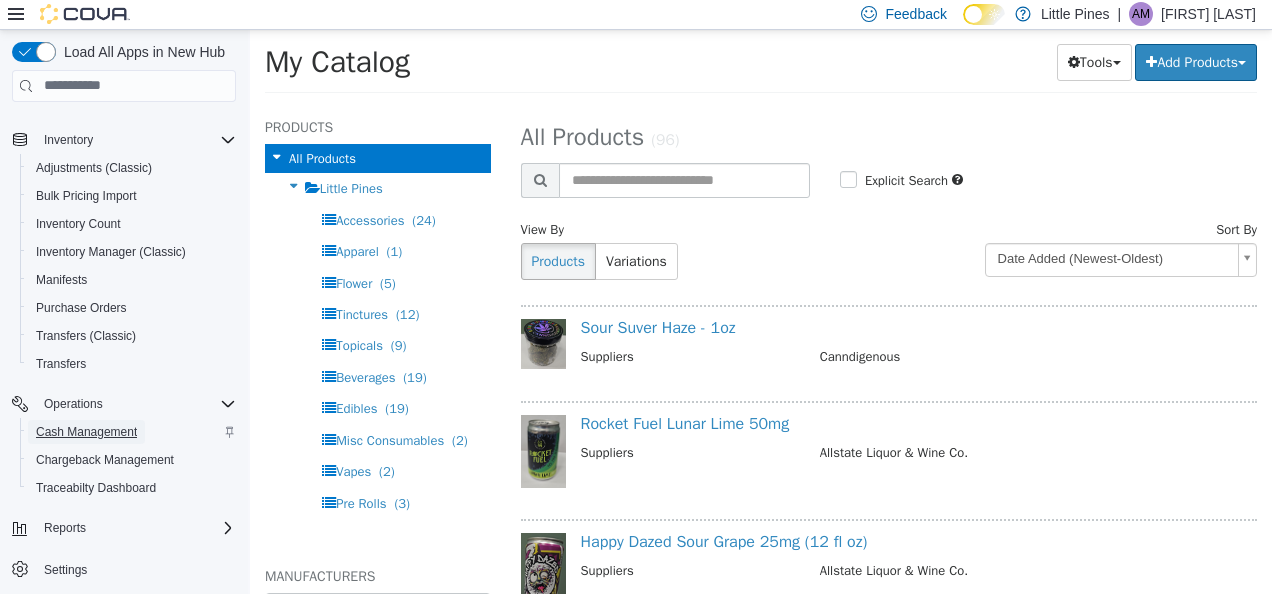 click on "Cash Management" at bounding box center [86, 432] 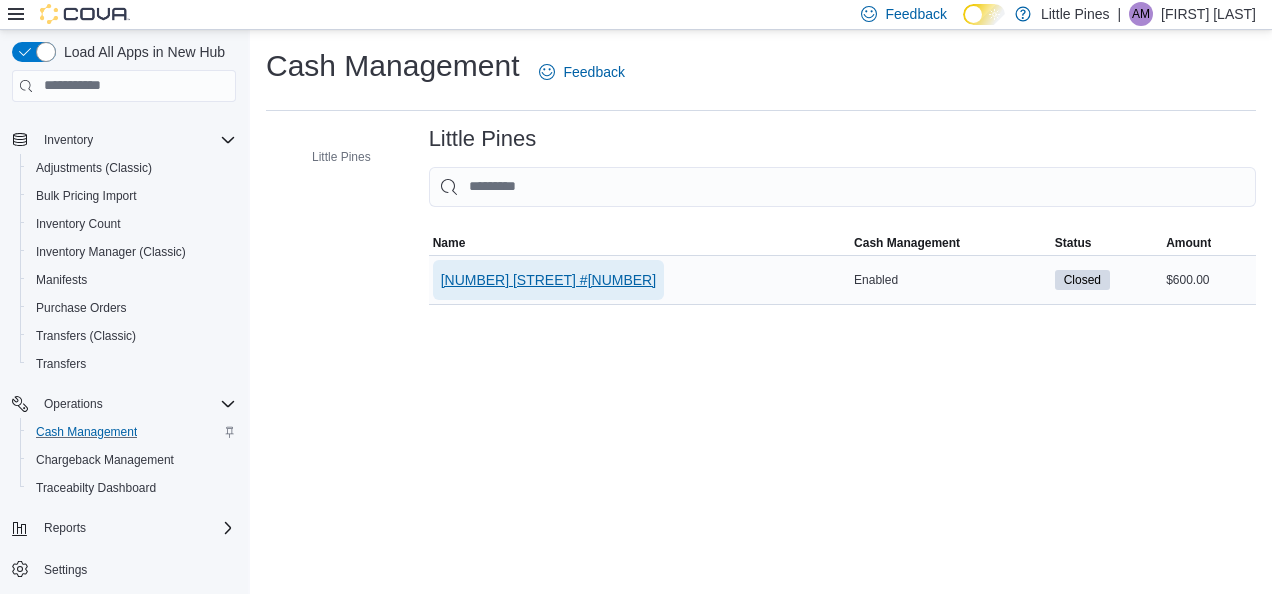 click on "[NUMBER] [STREET] #[NUMBER]" at bounding box center (548, 280) 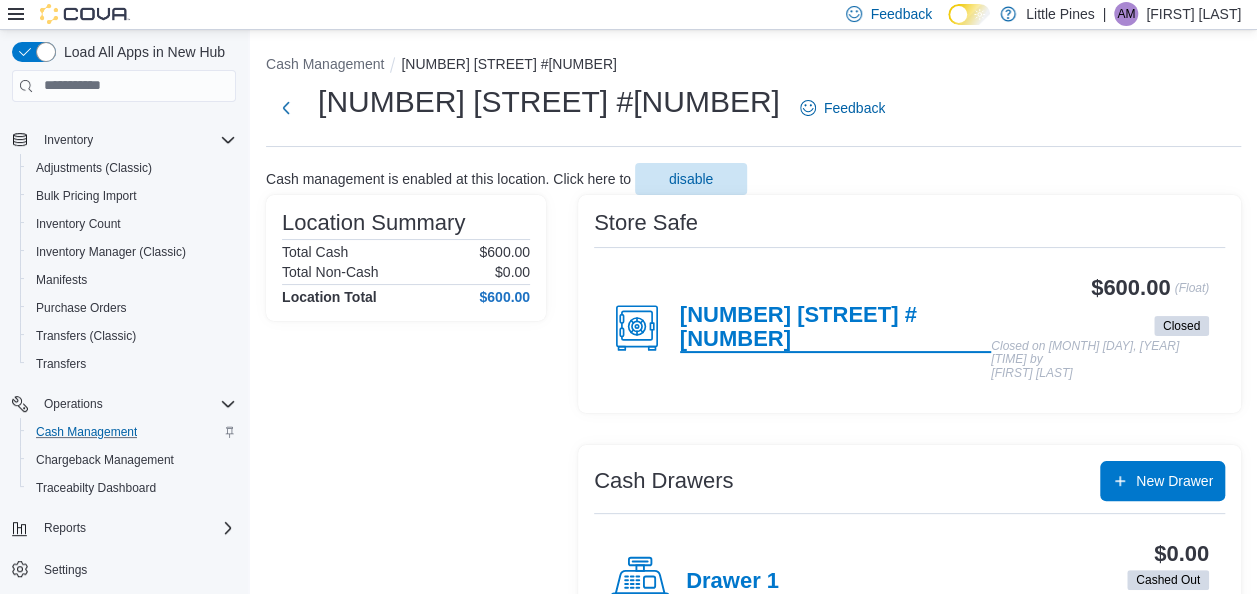 click on "585 Peace Pipe Rd #7" at bounding box center (835, 328) 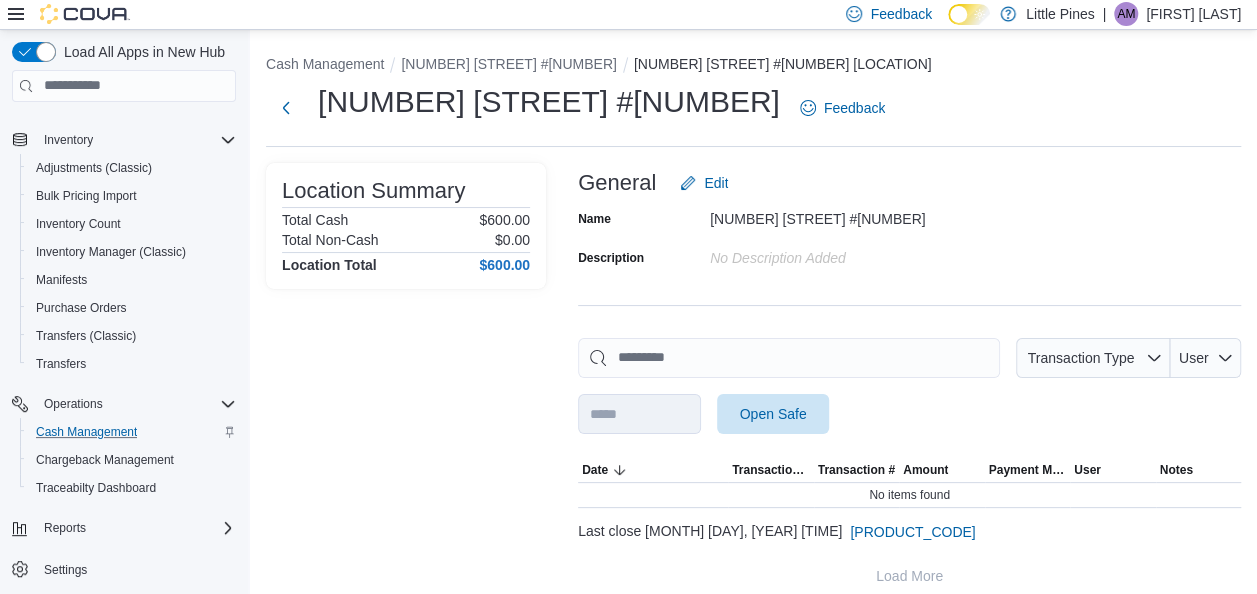 scroll, scrollTop: 16, scrollLeft: 0, axis: vertical 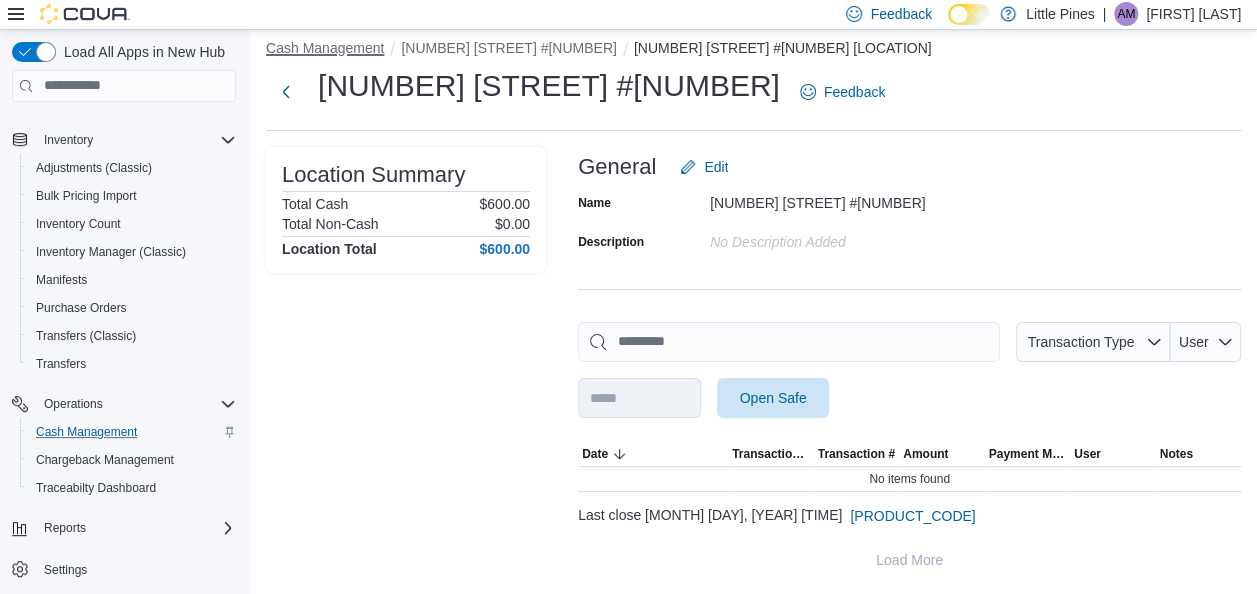 click on "Cash Management" at bounding box center (325, 48) 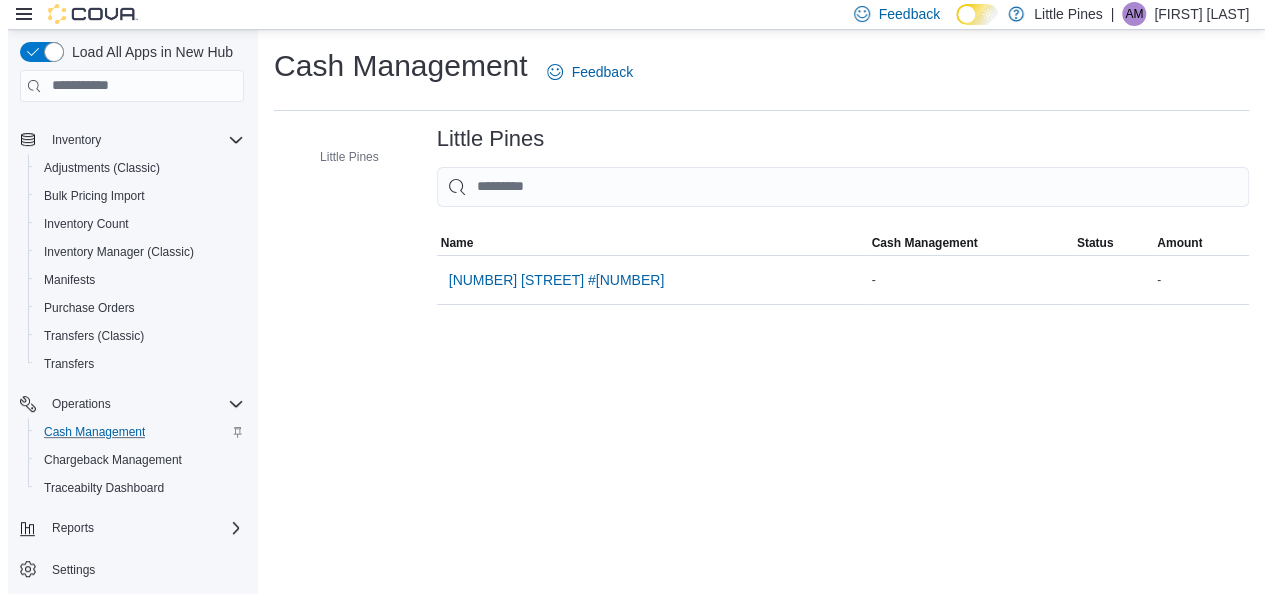 scroll, scrollTop: 0, scrollLeft: 0, axis: both 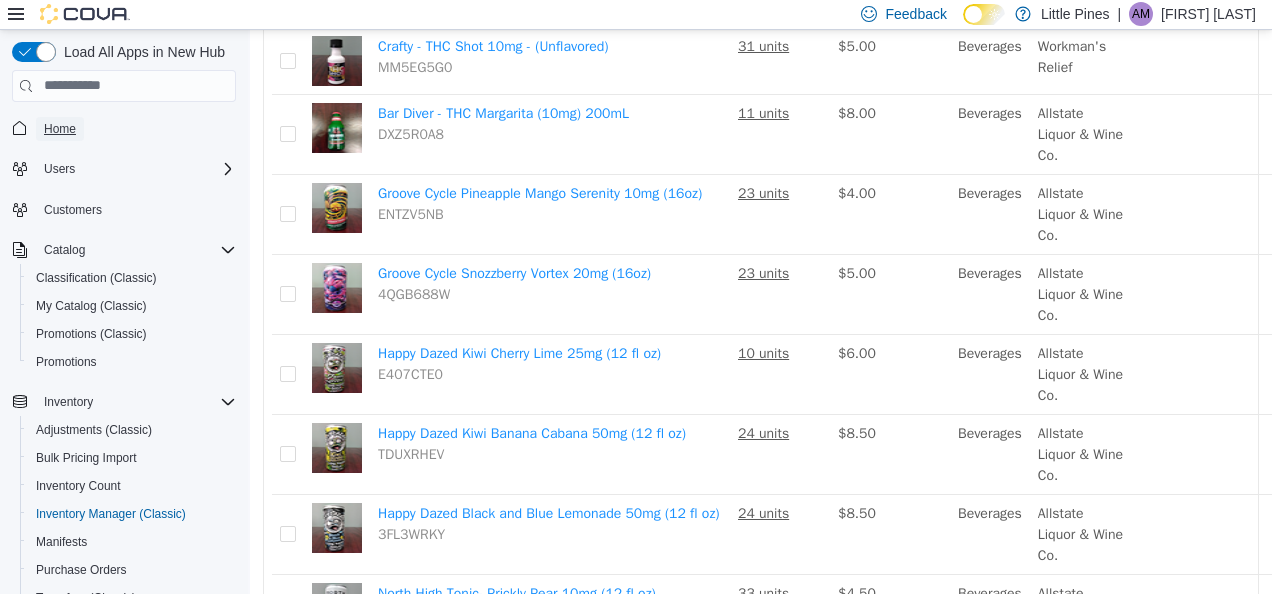 click on "Home" at bounding box center (60, 129) 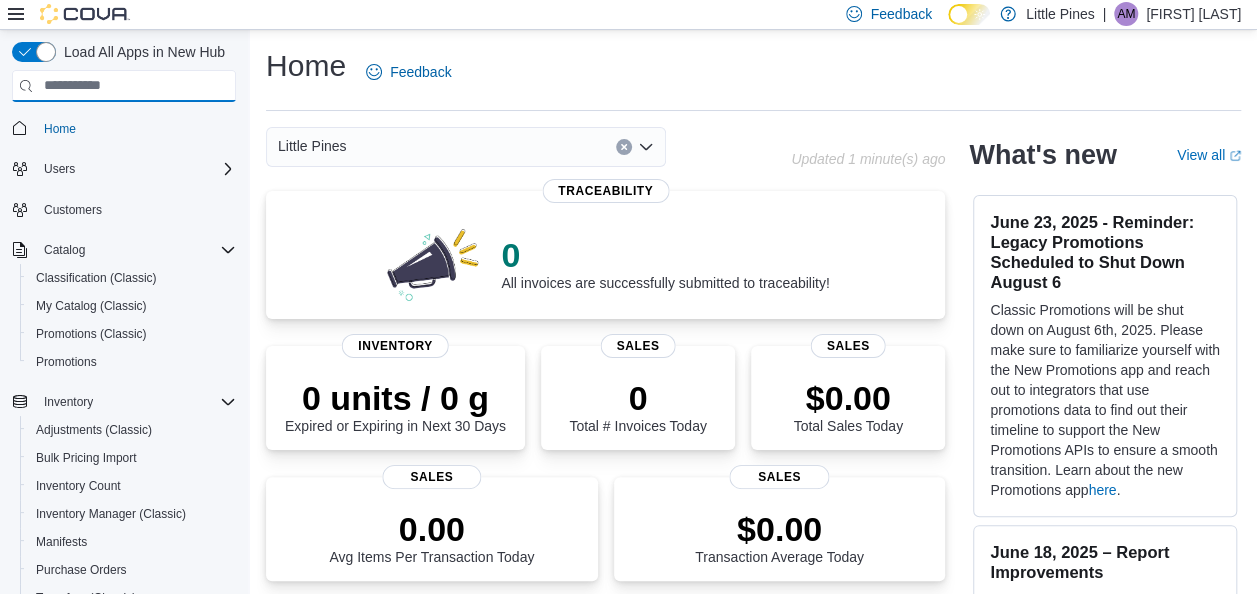 click at bounding box center (124, 86) 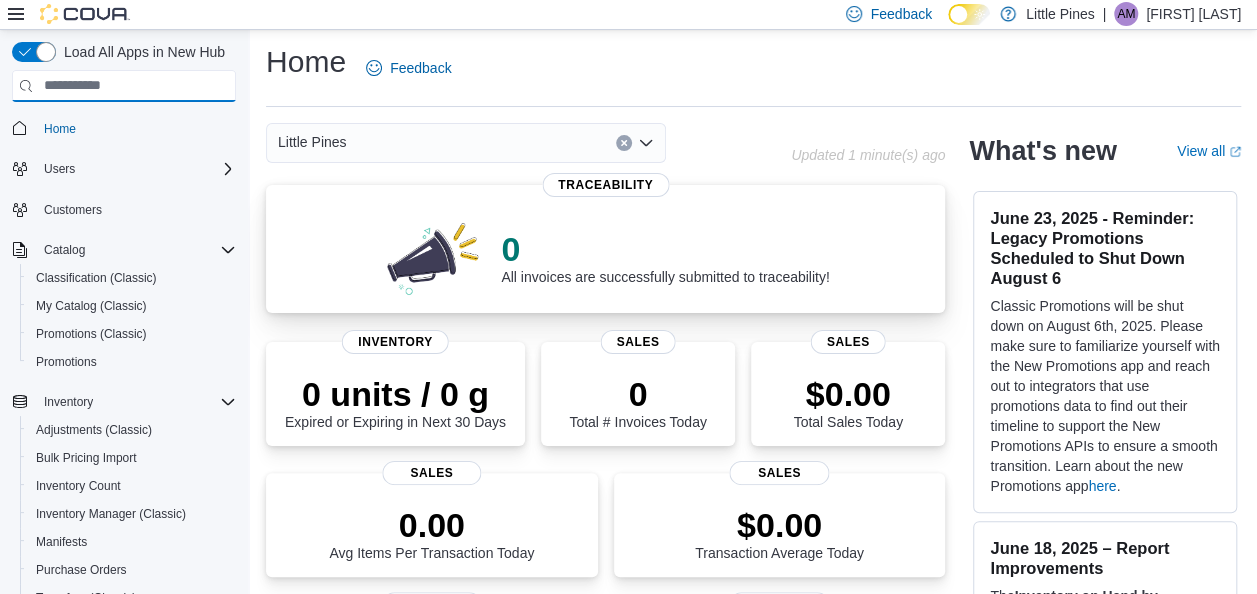 scroll, scrollTop: 1, scrollLeft: 0, axis: vertical 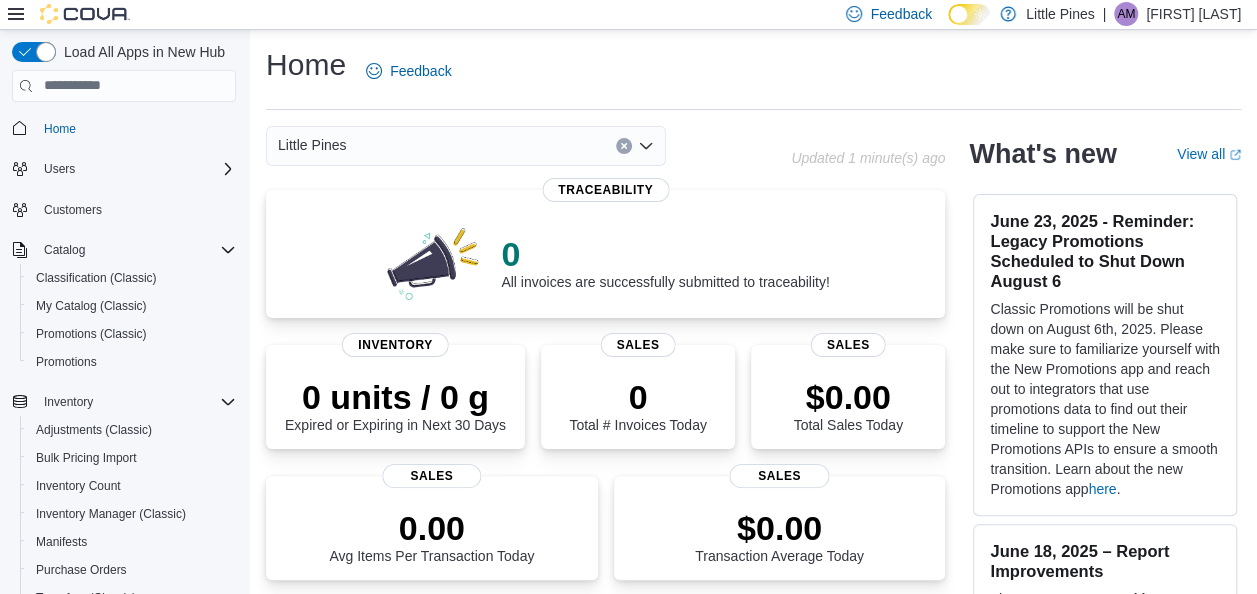 click on "Aron Mitchell" at bounding box center [1193, 14] 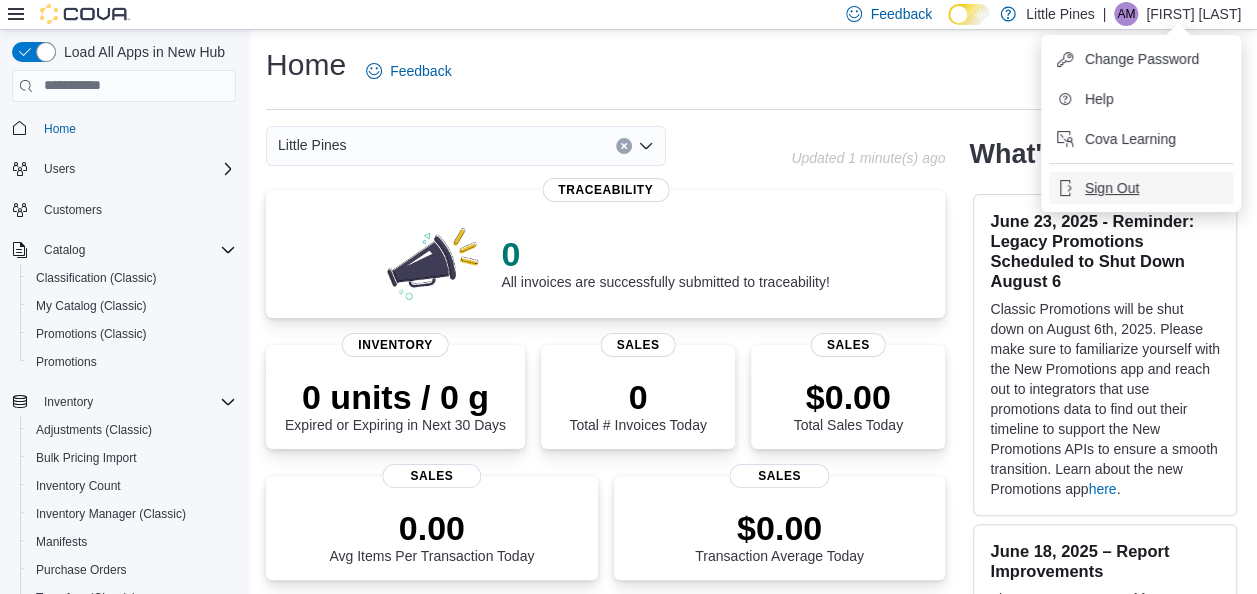 click on "Sign Out" at bounding box center [1141, 188] 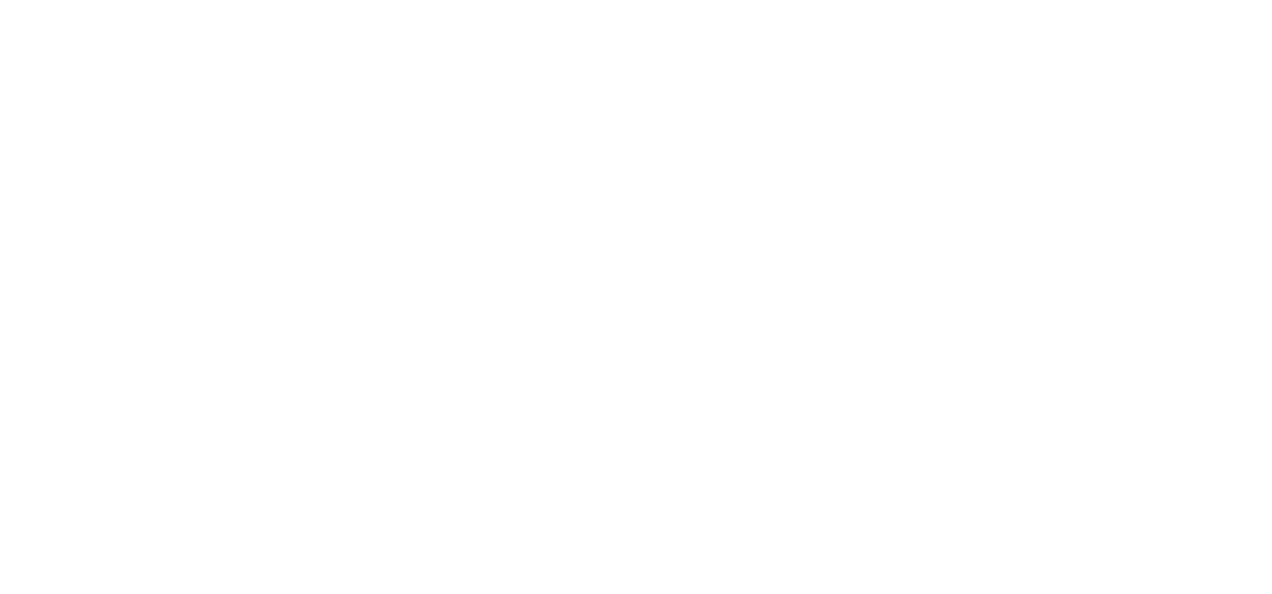 scroll, scrollTop: 0, scrollLeft: 0, axis: both 